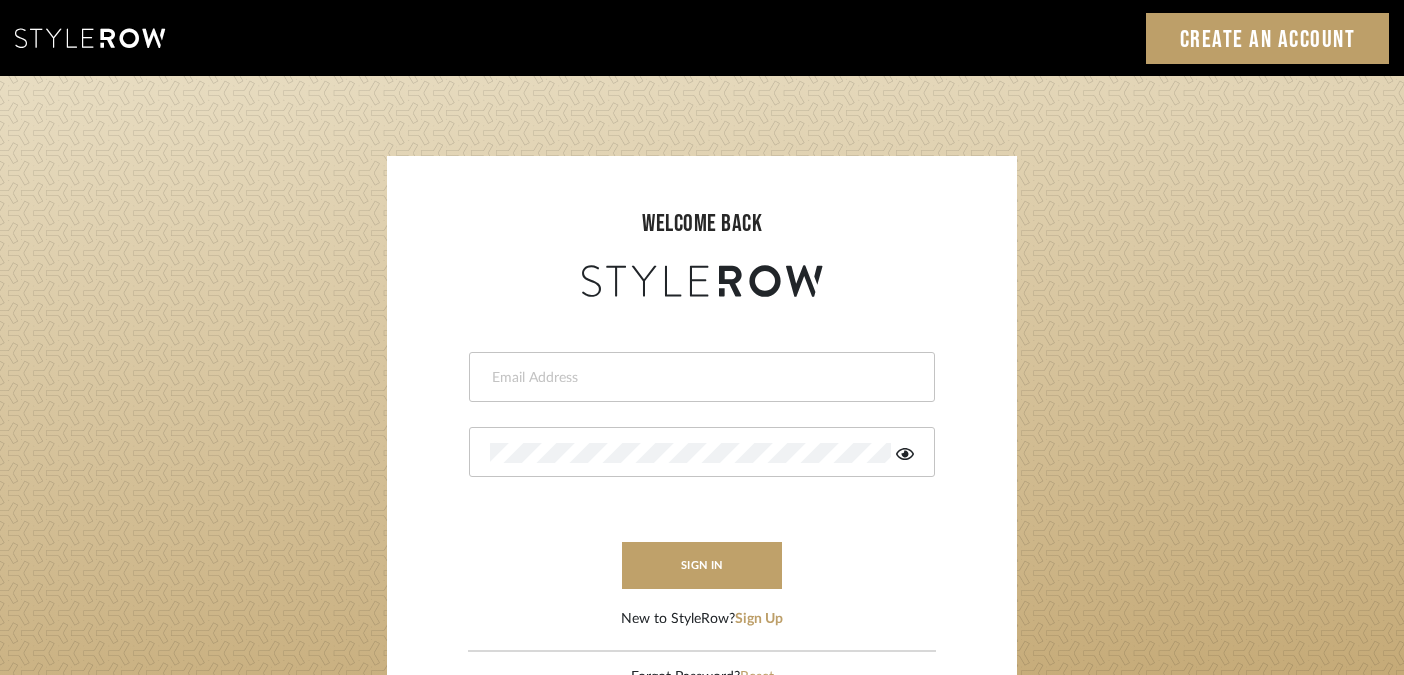click at bounding box center [699, 378] 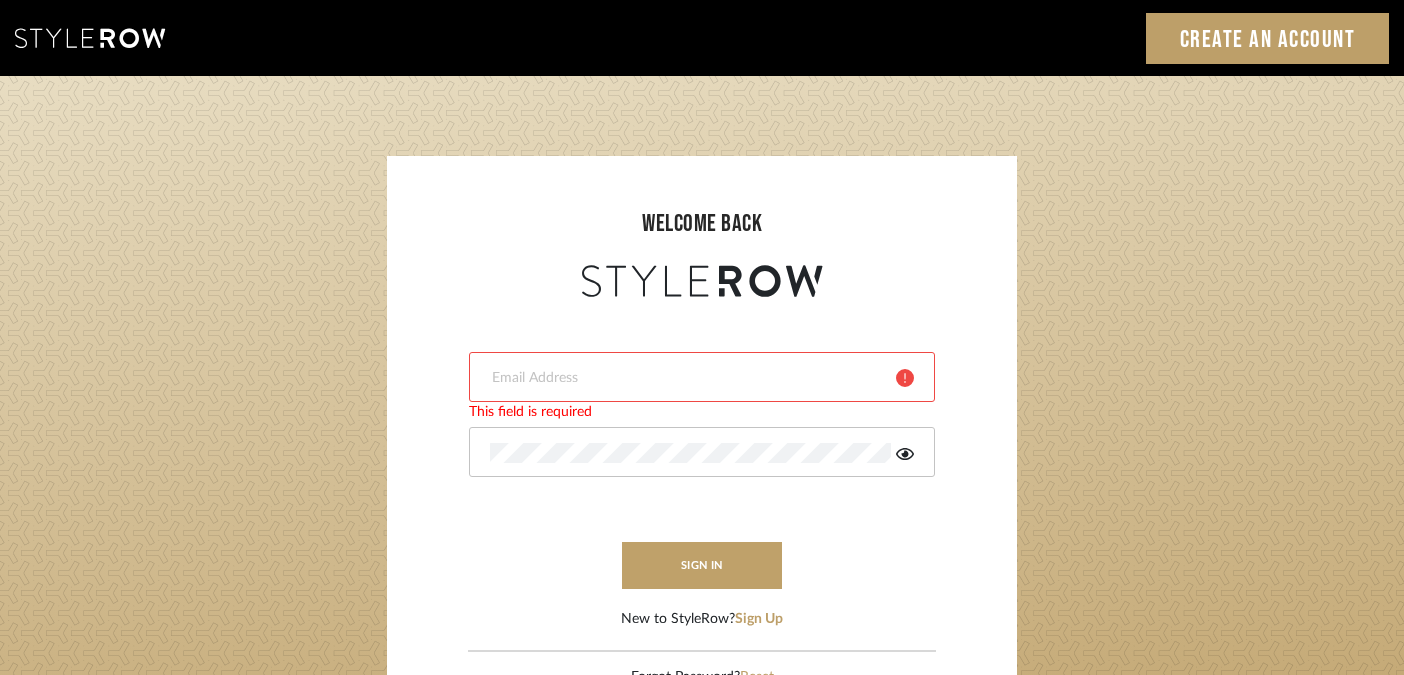 type on "[EMAIL_ADDRESS][DOMAIN_NAME]" 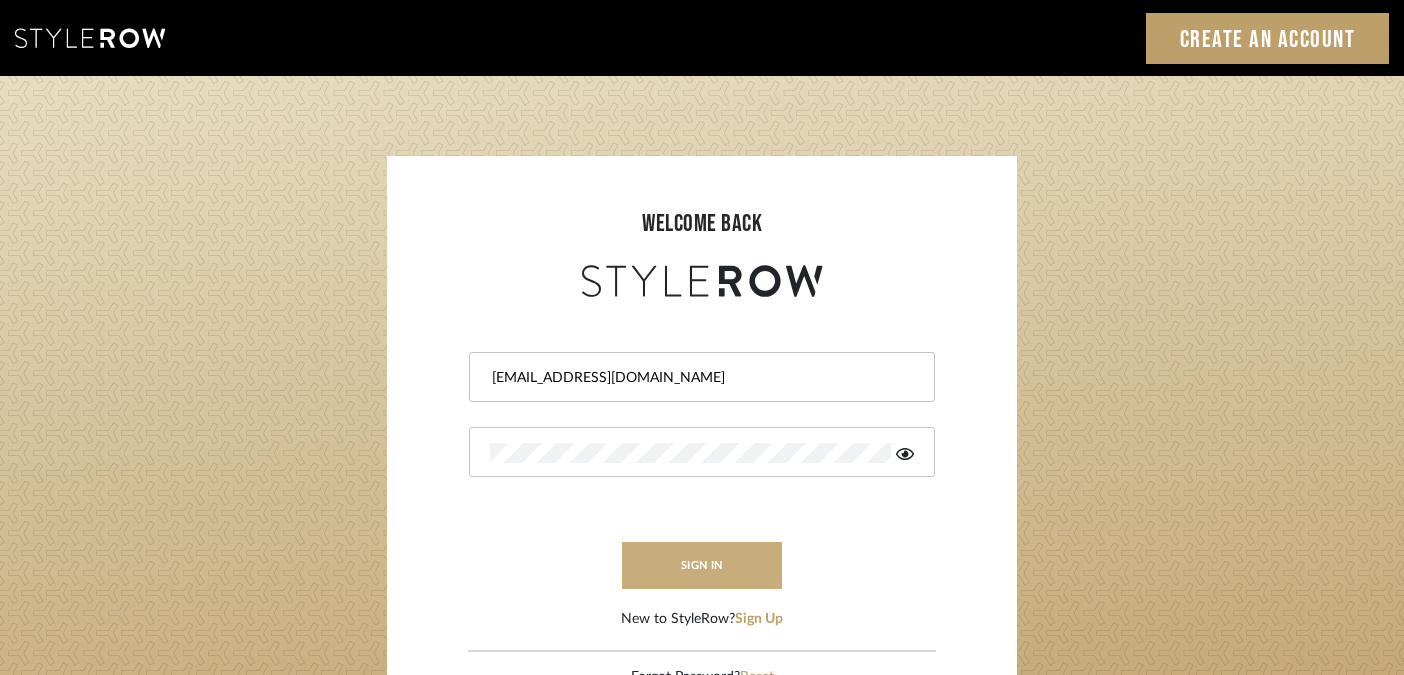 click on "sign in" at bounding box center (702, 565) 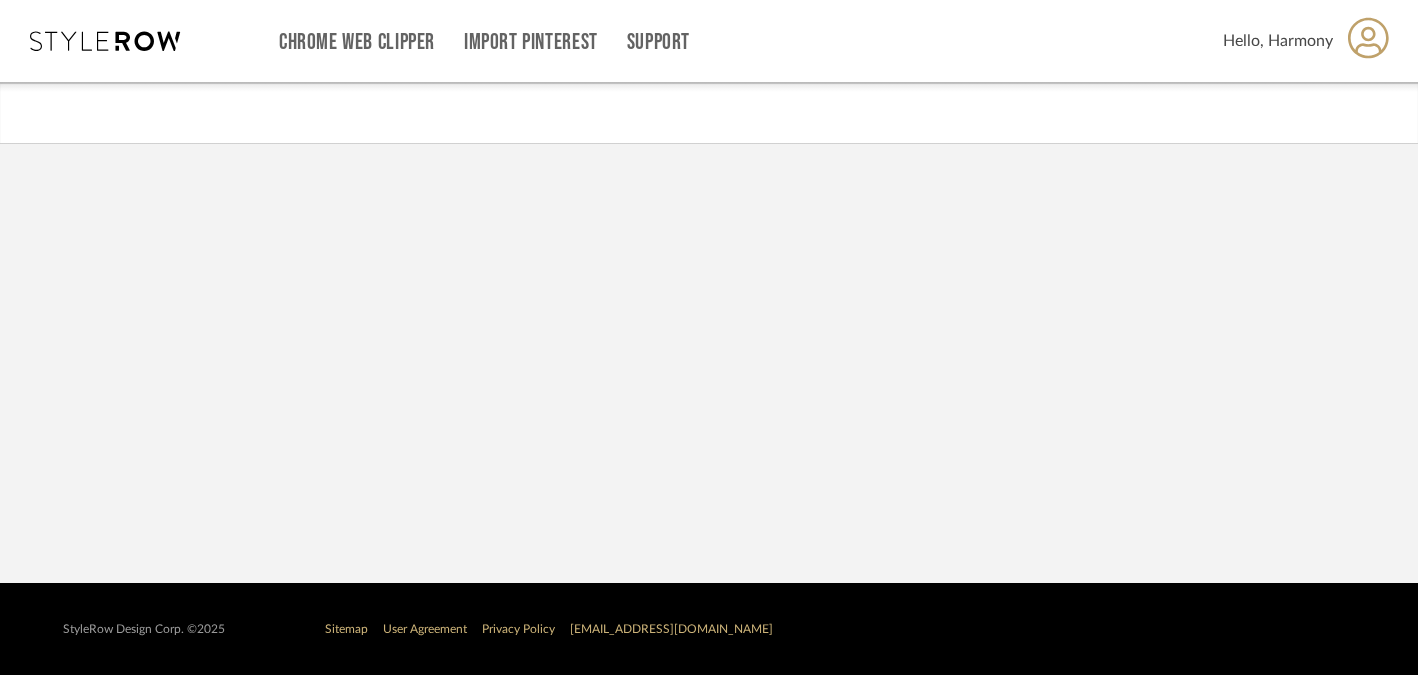 scroll, scrollTop: 0, scrollLeft: 0, axis: both 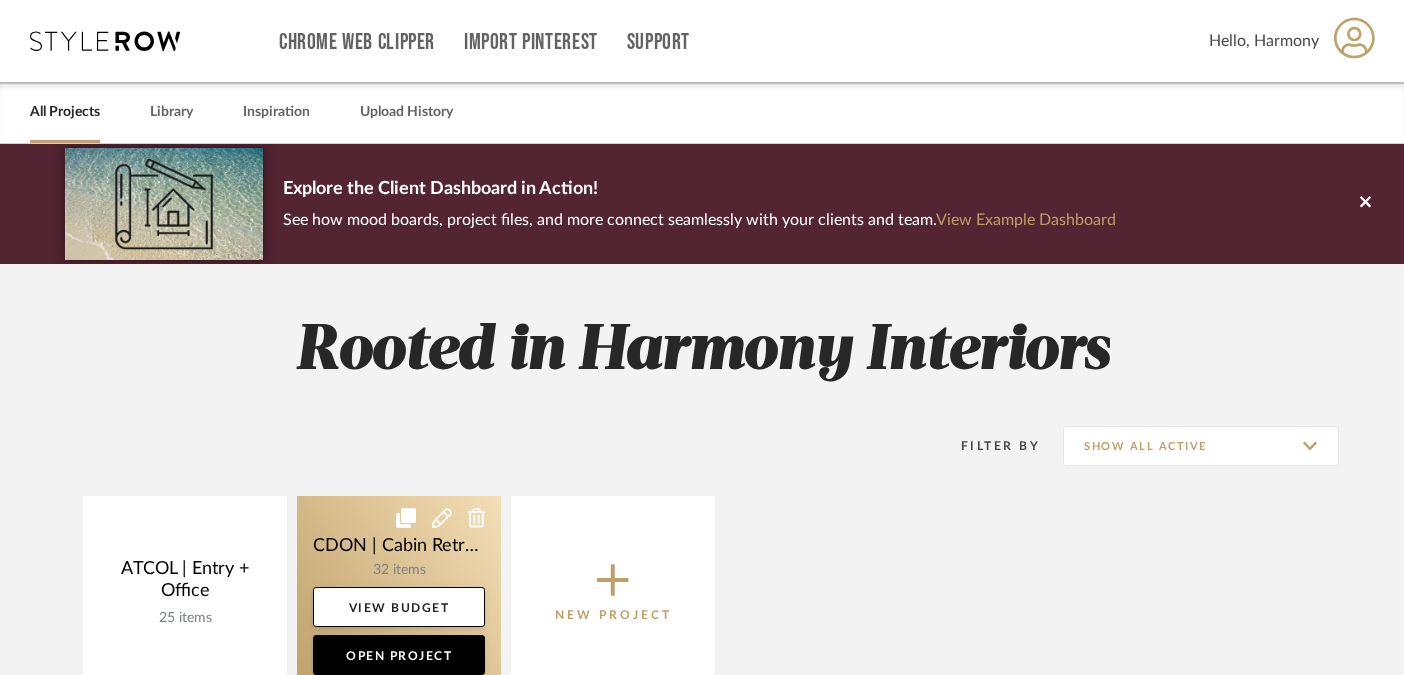 click 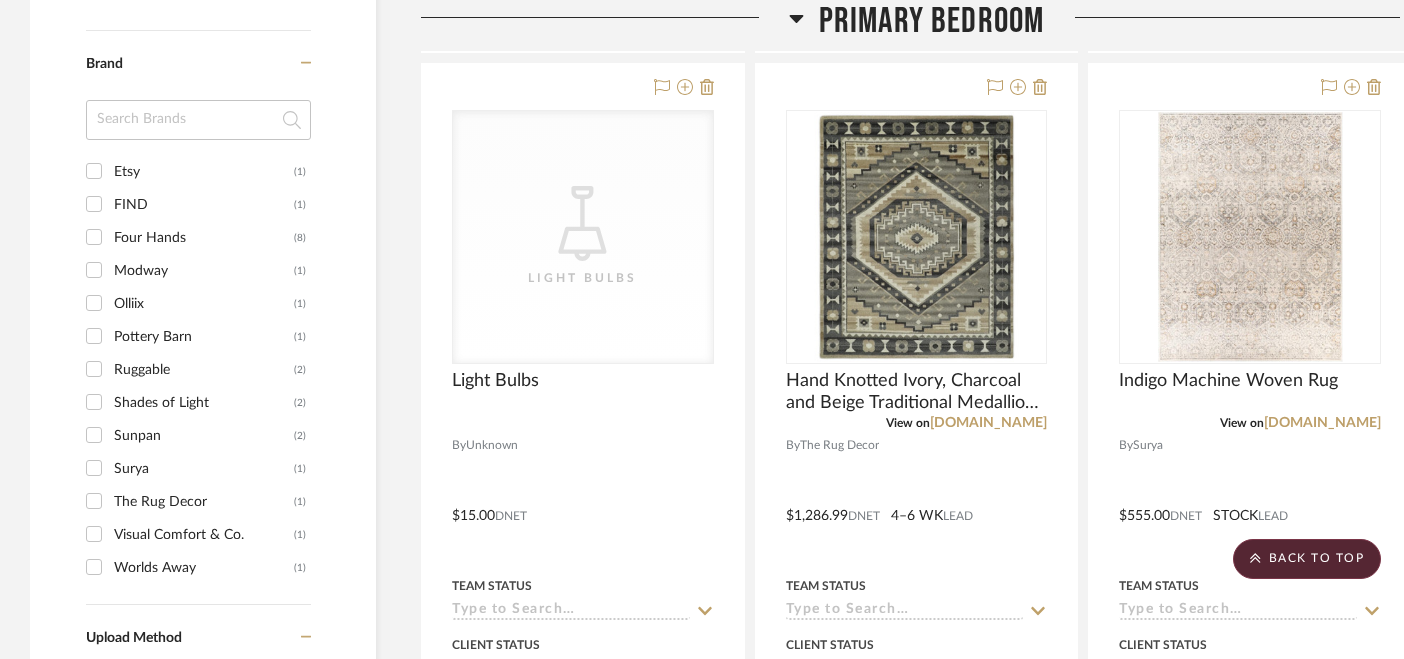 scroll, scrollTop: 1473, scrollLeft: 0, axis: vertical 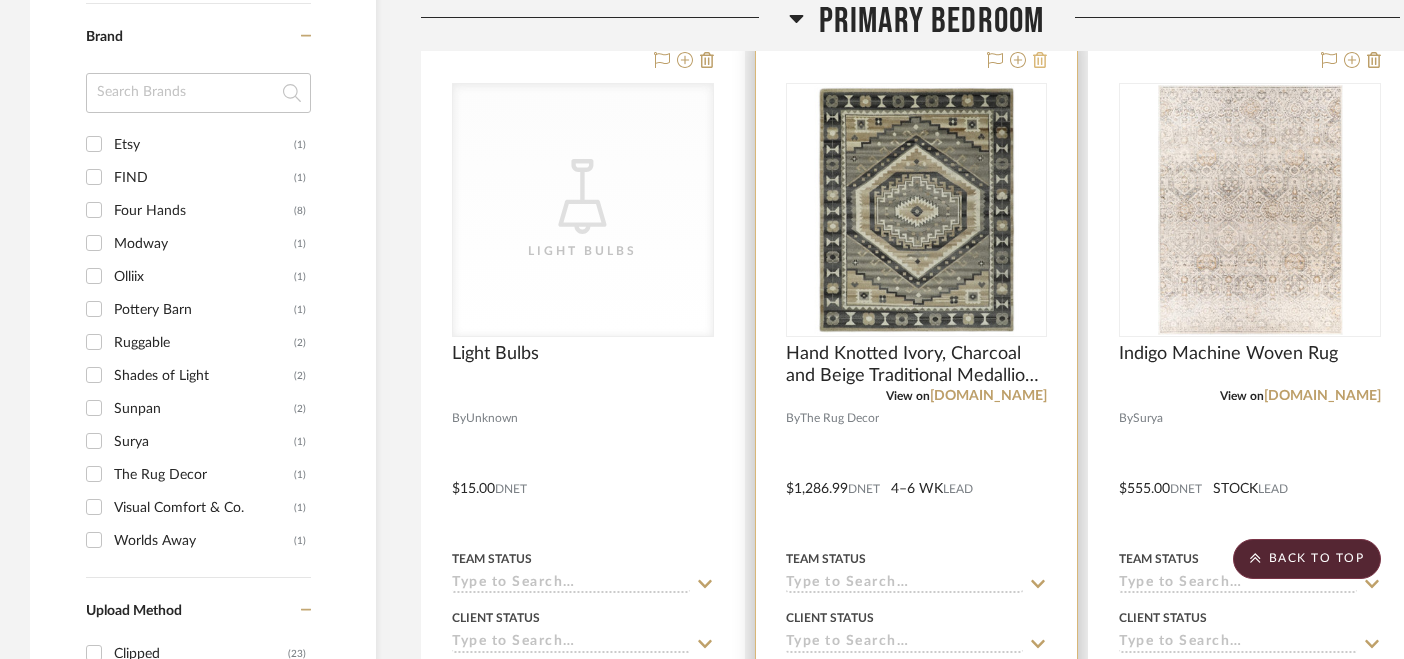 click 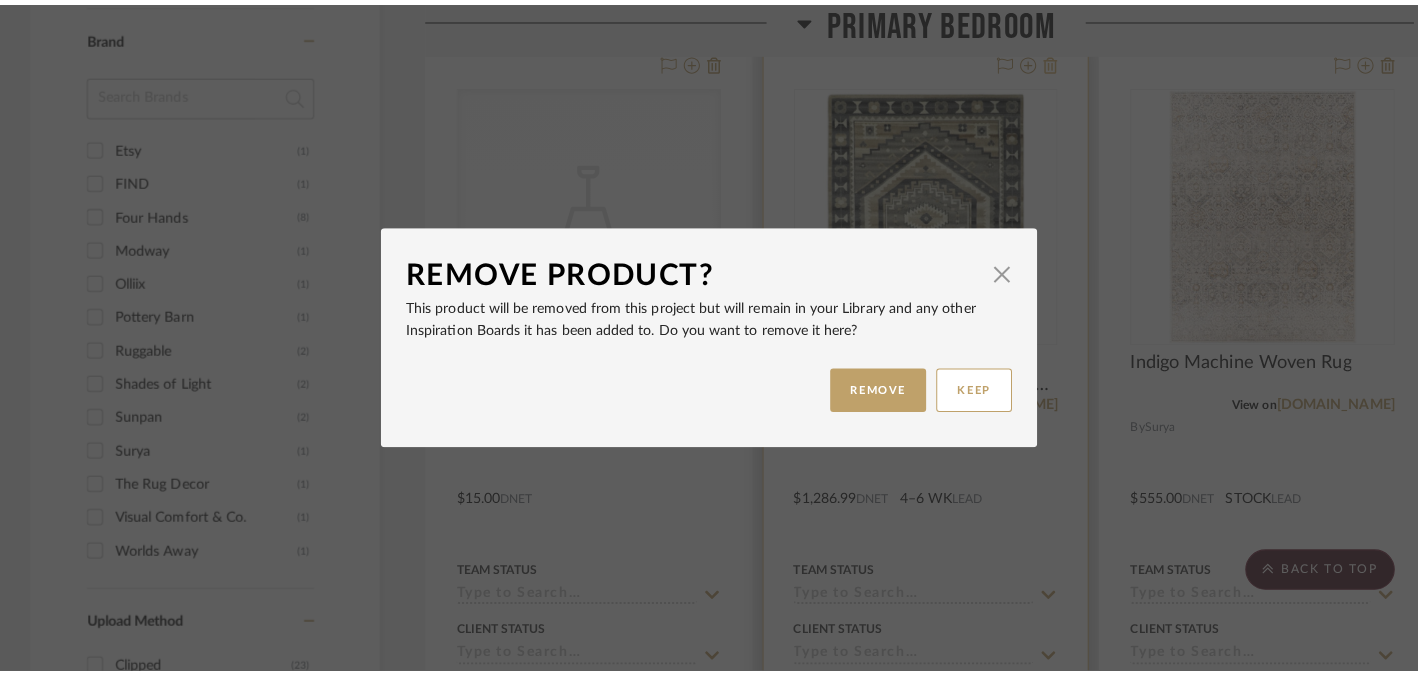 scroll, scrollTop: 0, scrollLeft: 0, axis: both 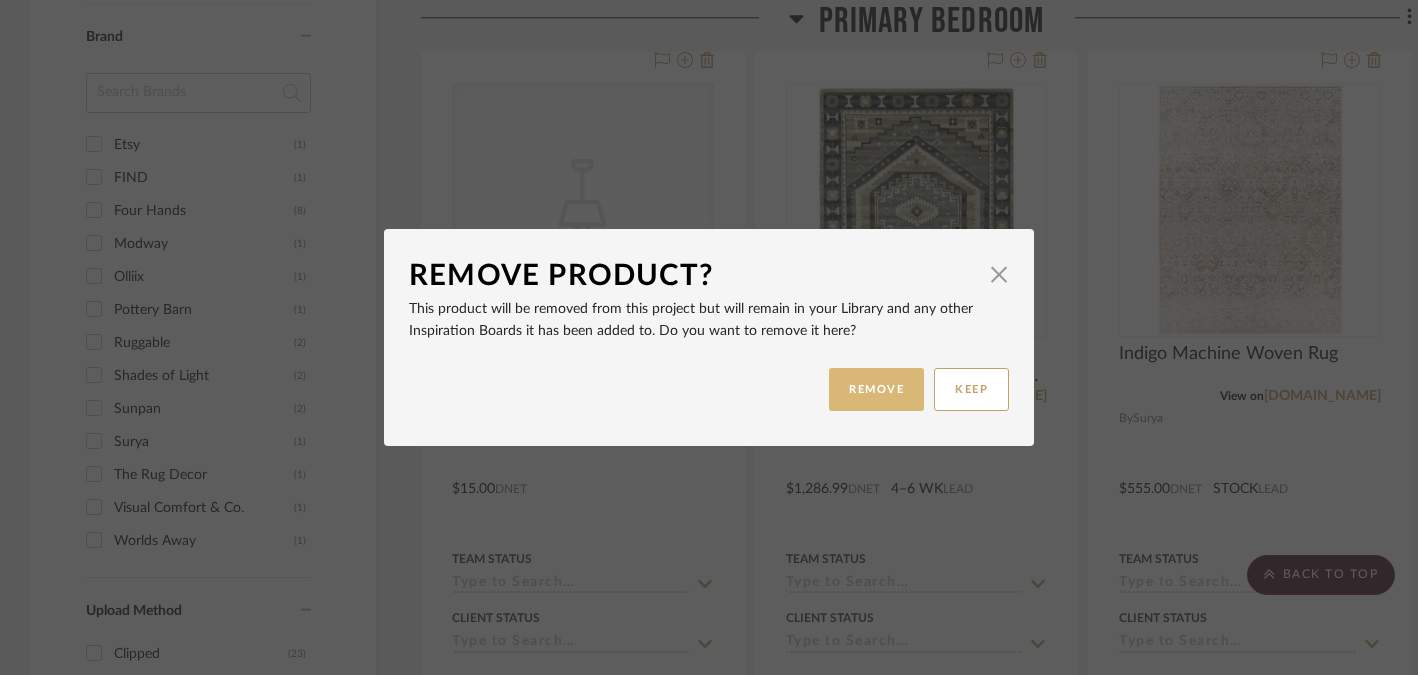 click on "REMOVE" at bounding box center [876, 389] 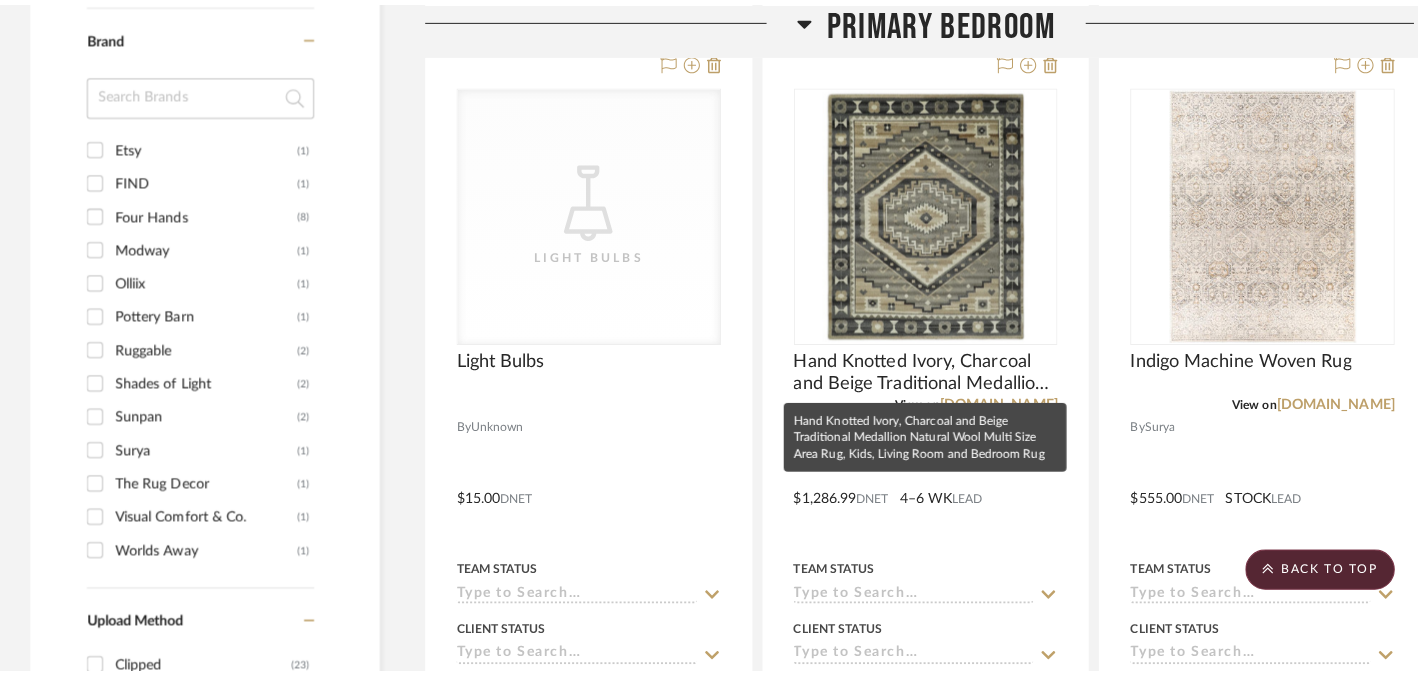 scroll, scrollTop: 0, scrollLeft: 0, axis: both 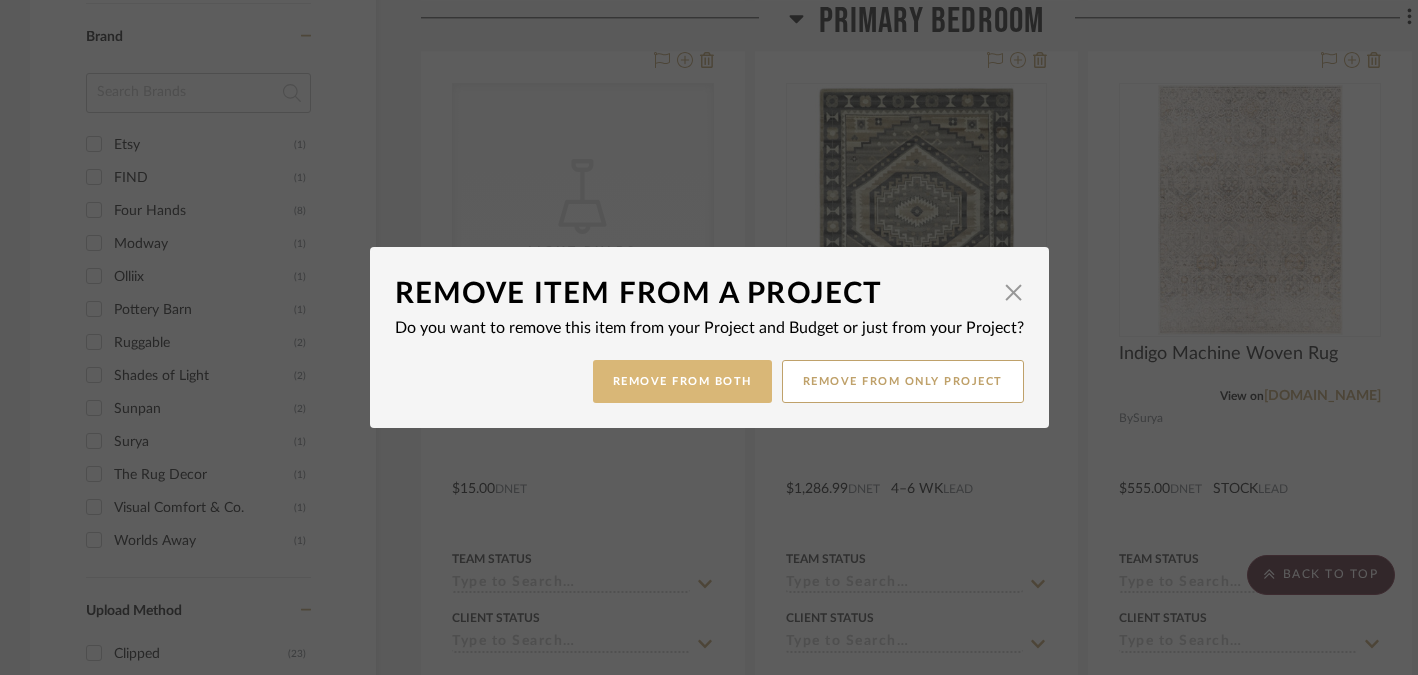 click on "Remove from Both" at bounding box center (682, 381) 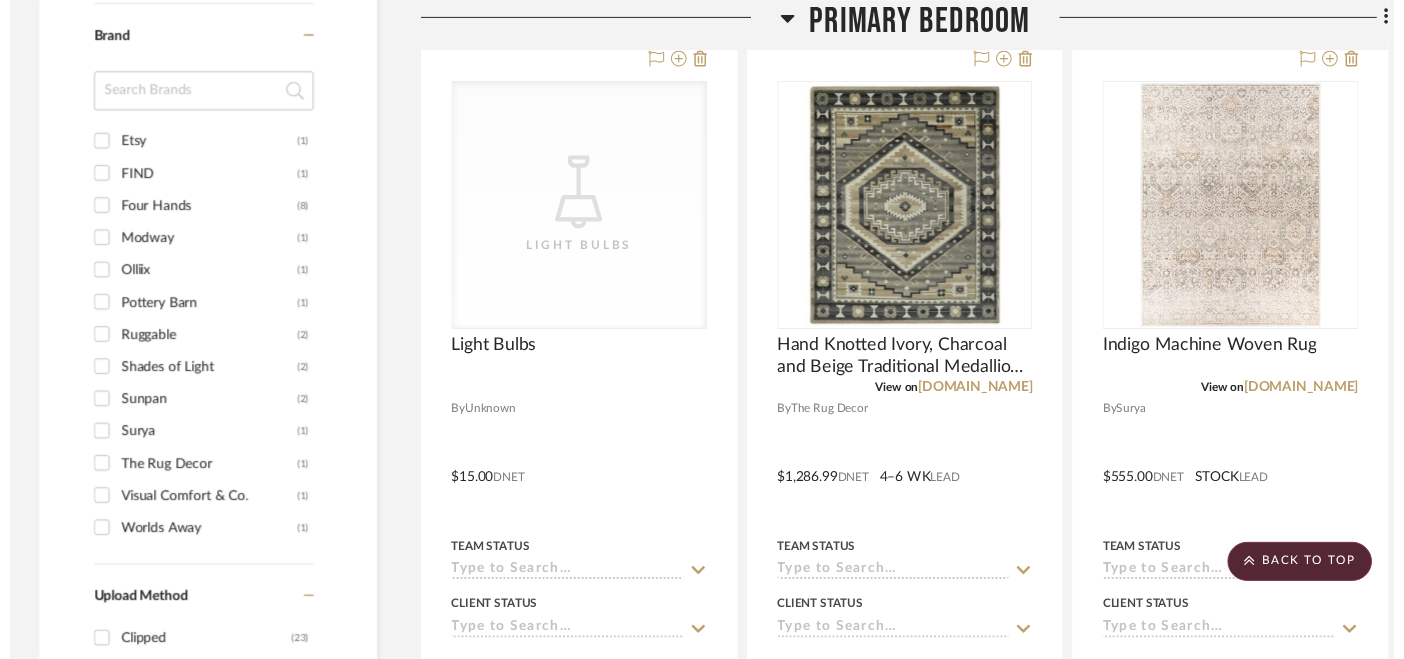 scroll, scrollTop: 1473, scrollLeft: 0, axis: vertical 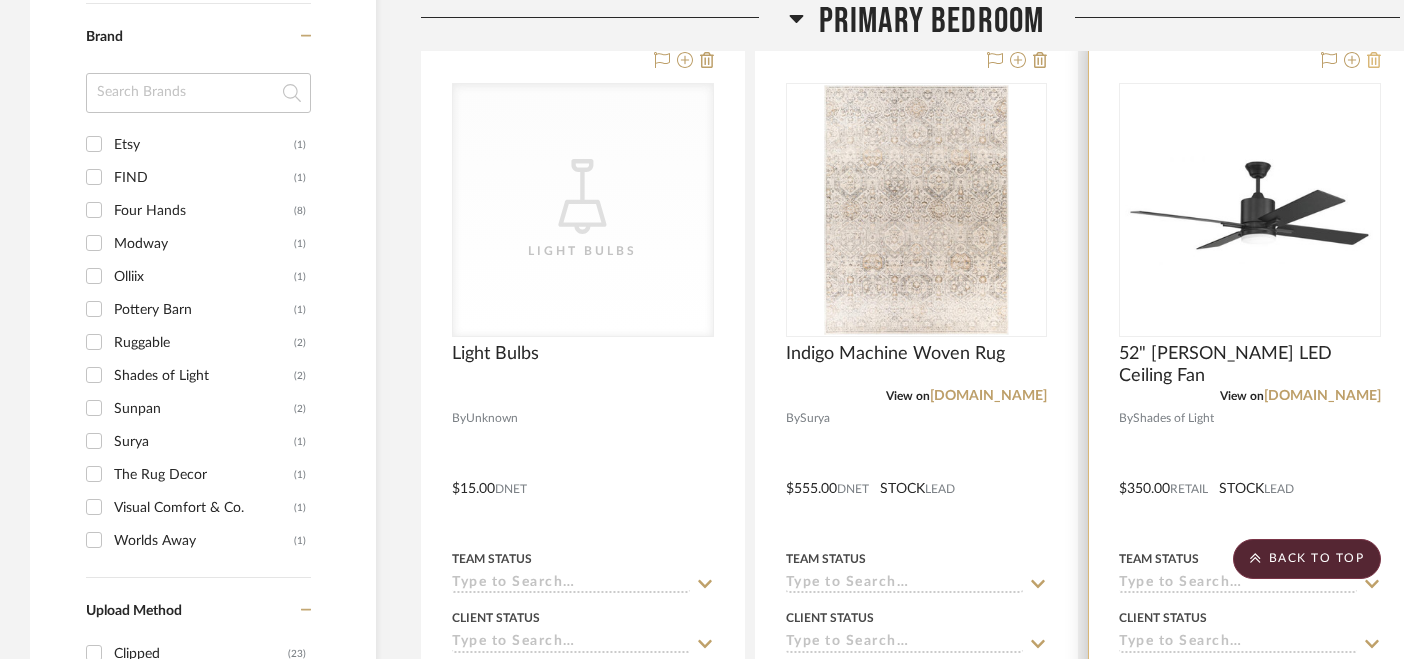 click 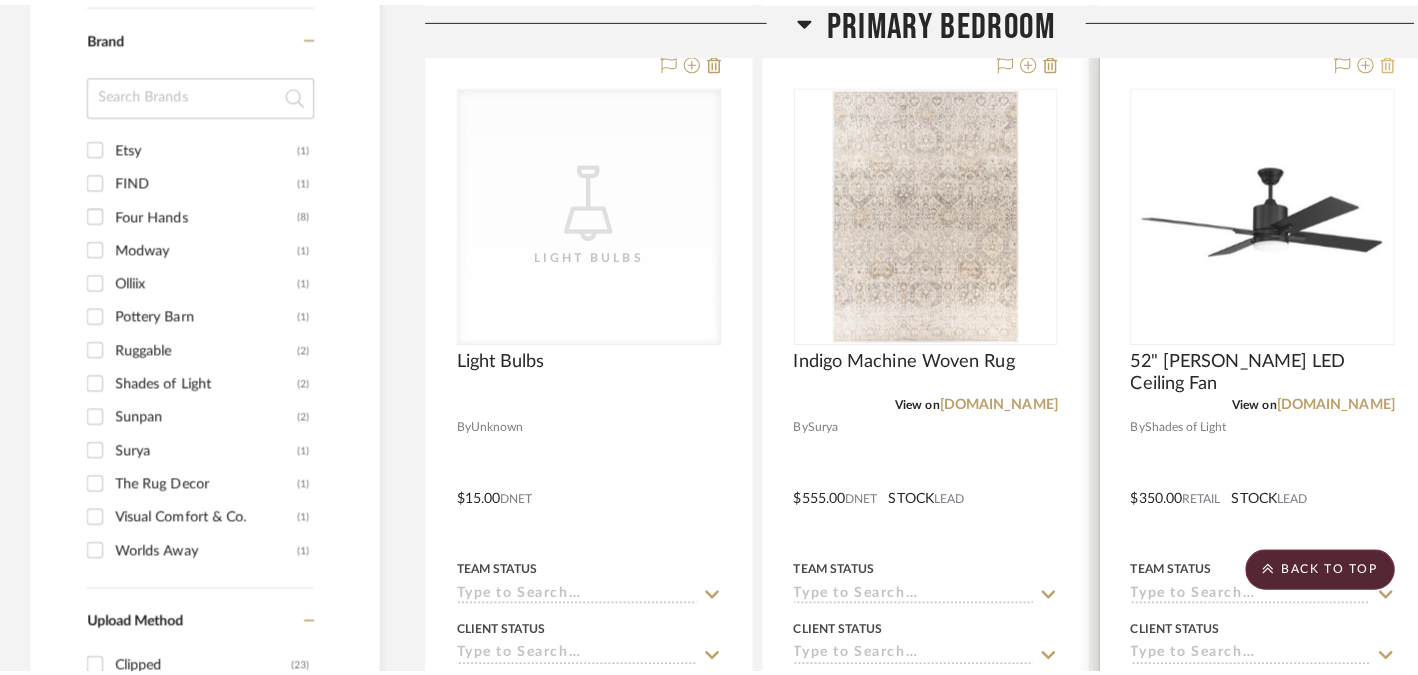 scroll, scrollTop: 0, scrollLeft: 0, axis: both 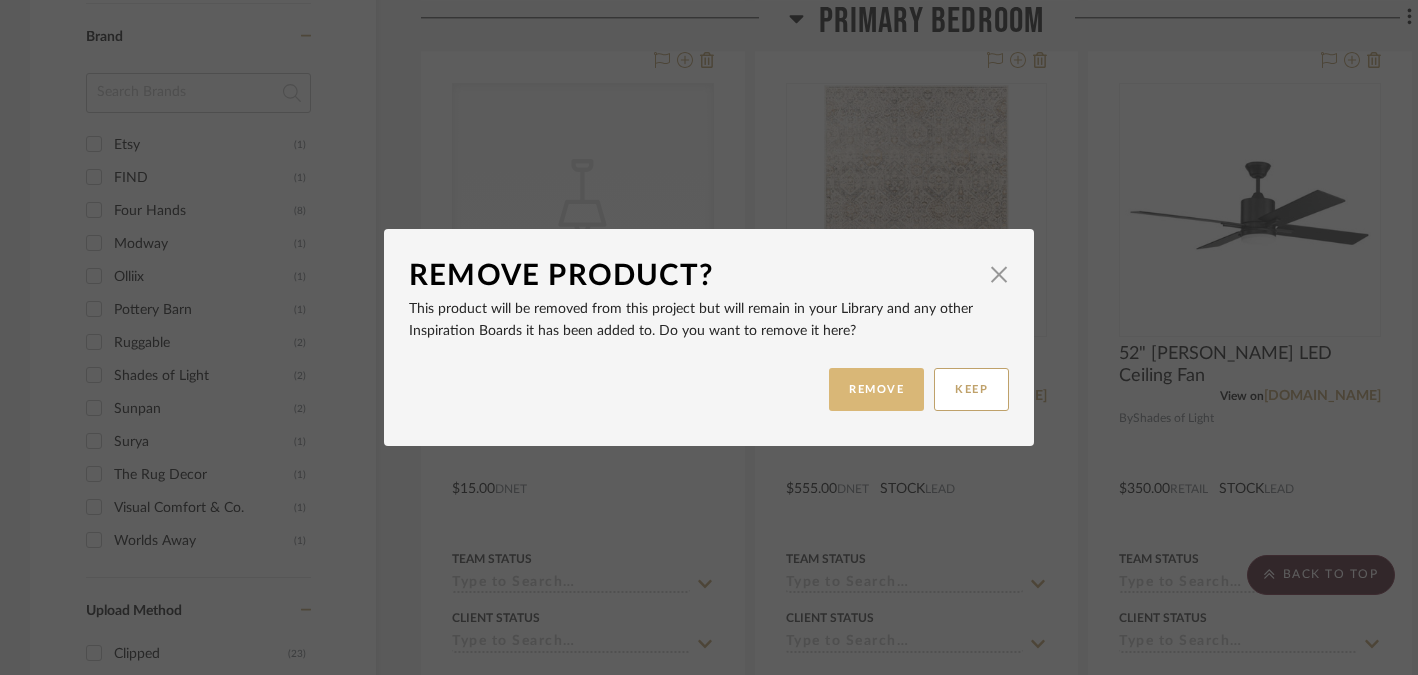 click on "REMOVE" at bounding box center (876, 389) 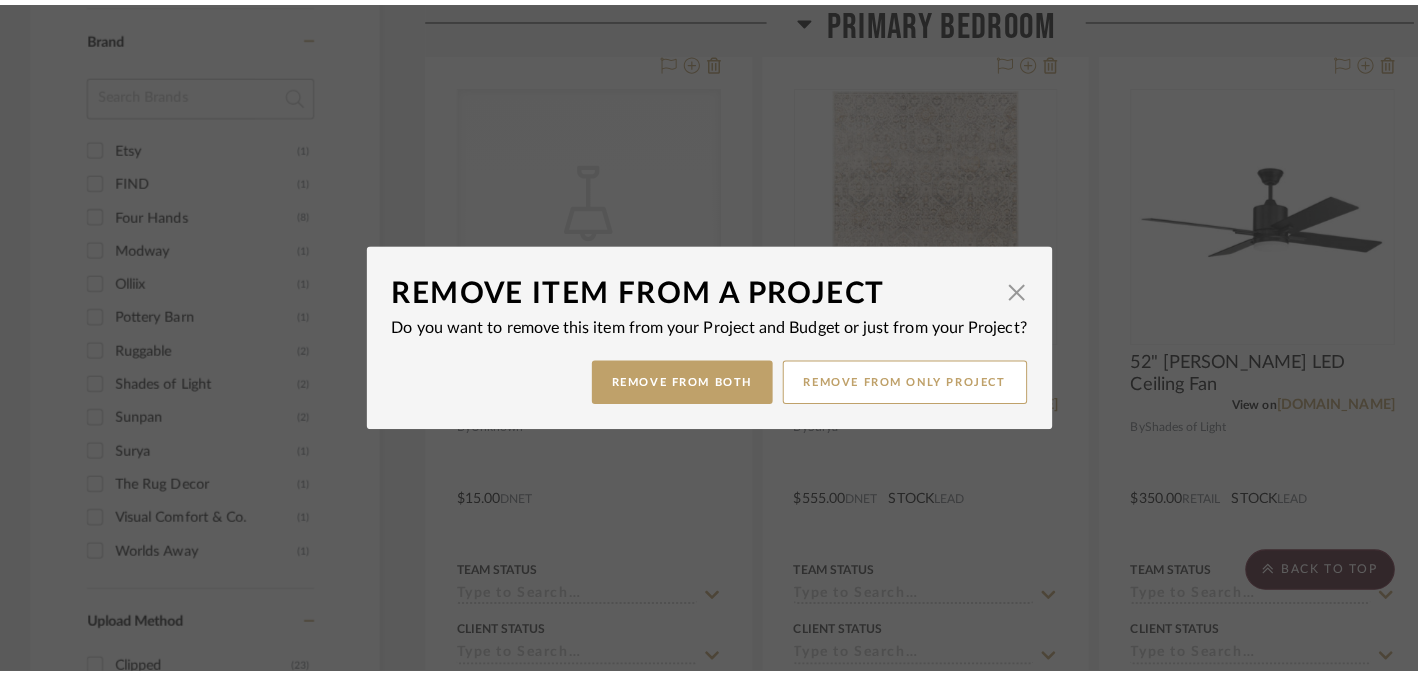 scroll, scrollTop: 0, scrollLeft: 0, axis: both 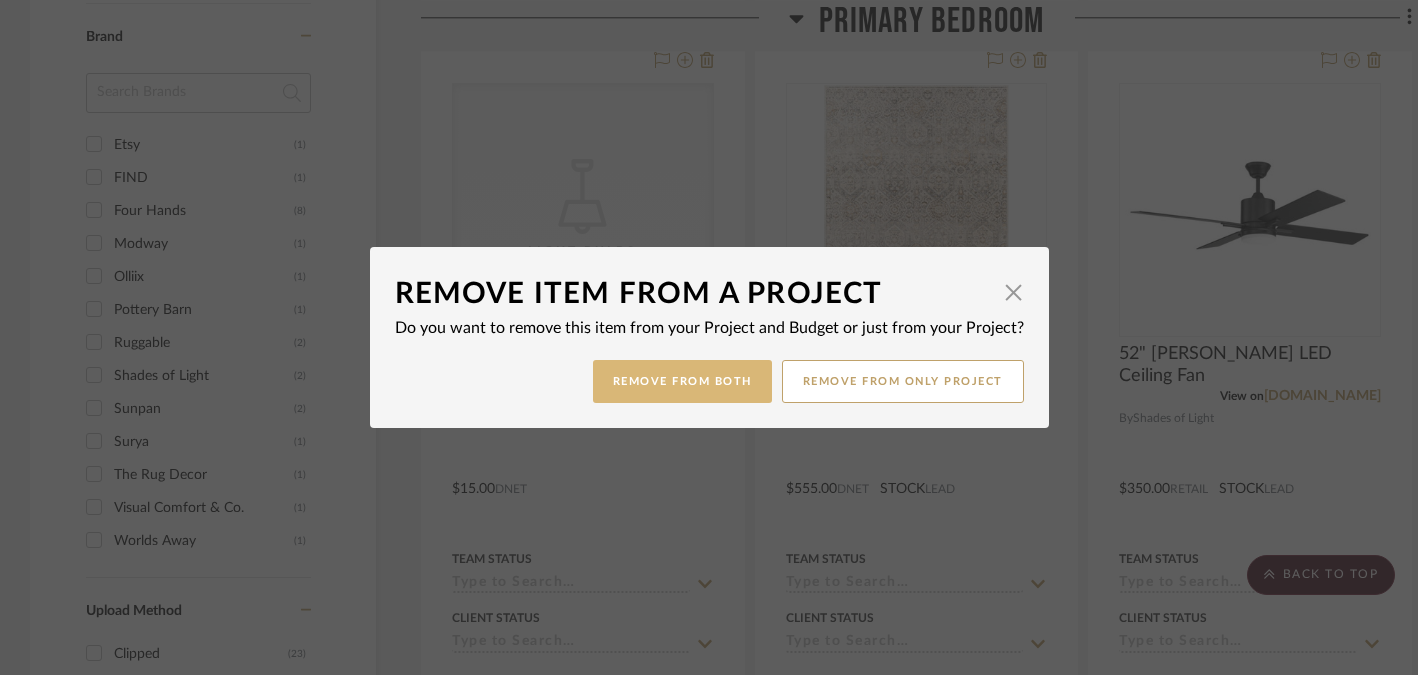 click on "Remove from Both" at bounding box center (682, 381) 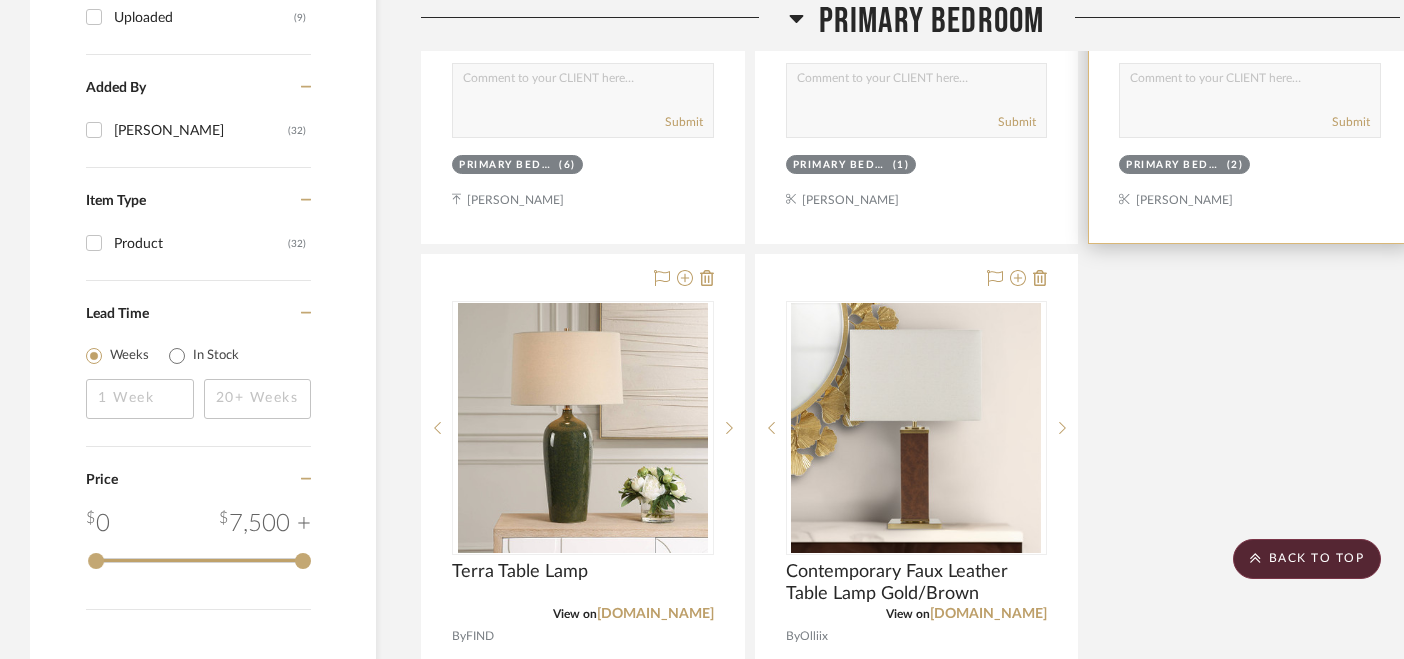 scroll, scrollTop: 2272, scrollLeft: 0, axis: vertical 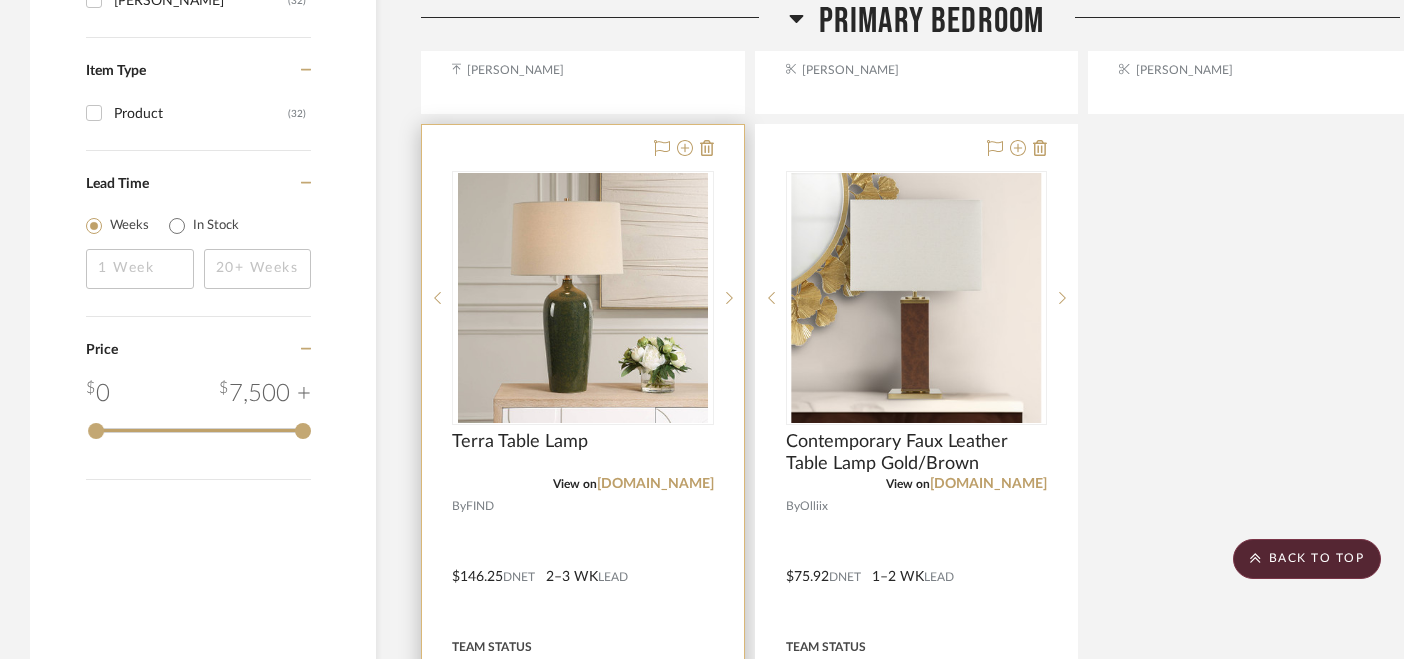 click at bounding box center (583, 562) 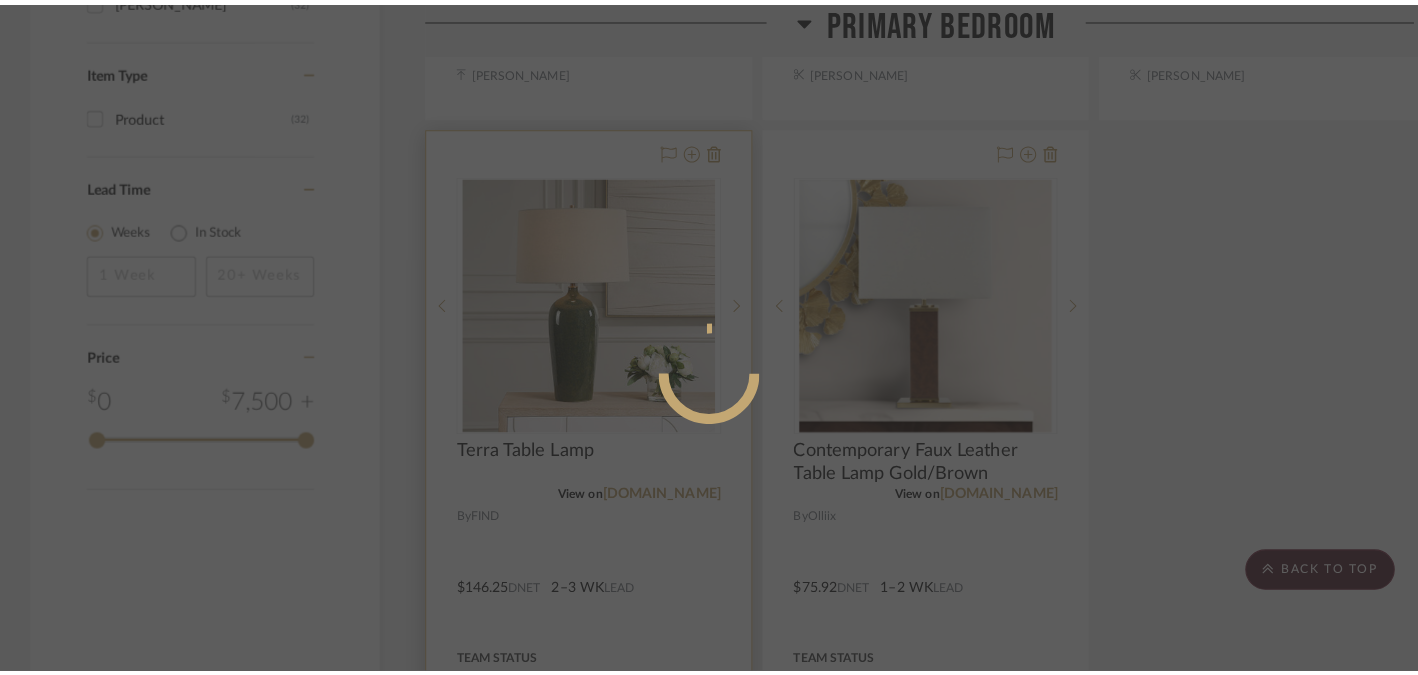 scroll, scrollTop: 0, scrollLeft: 0, axis: both 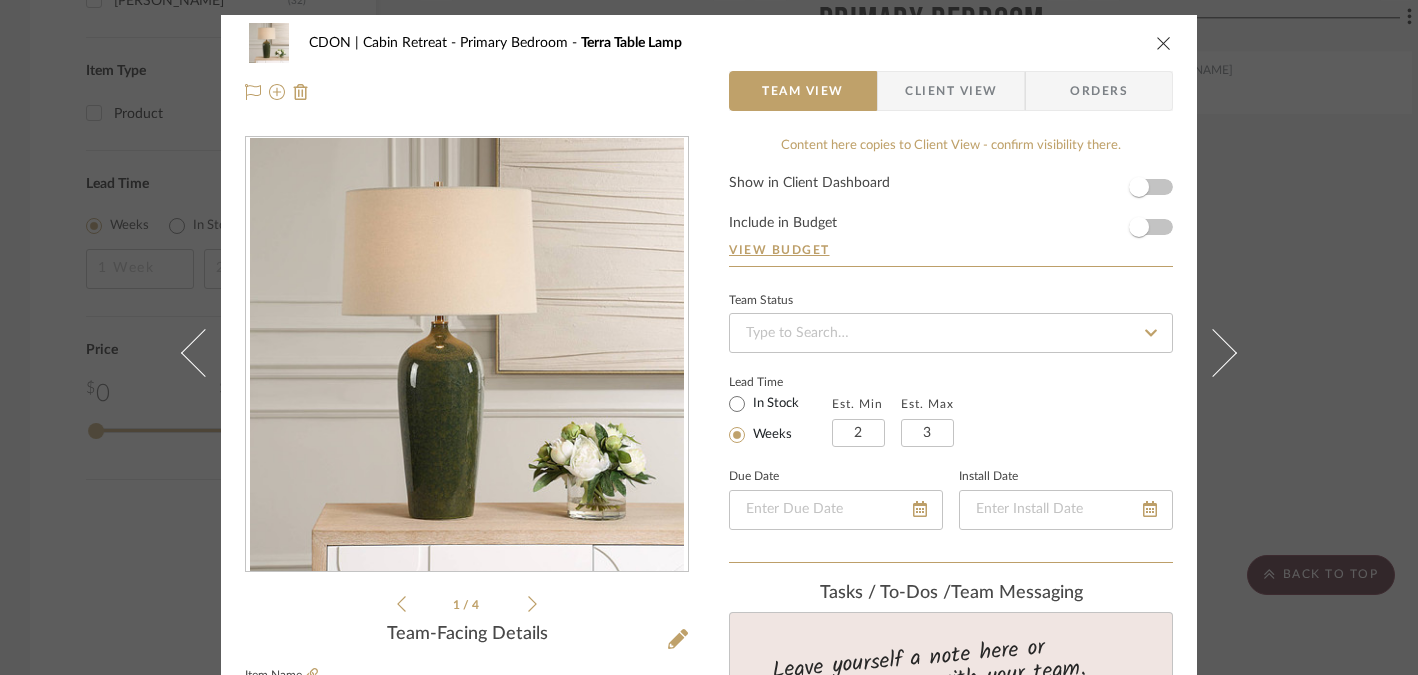 click at bounding box center [1164, 43] 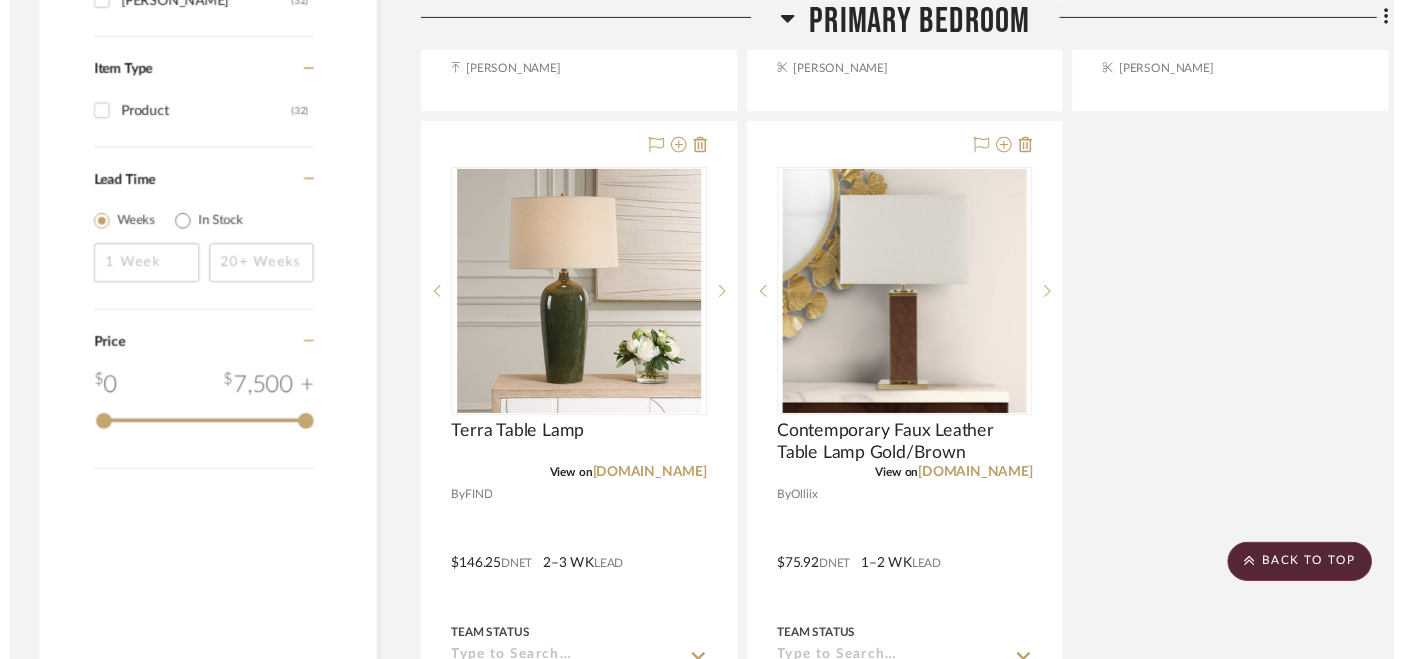 scroll, scrollTop: 2272, scrollLeft: 0, axis: vertical 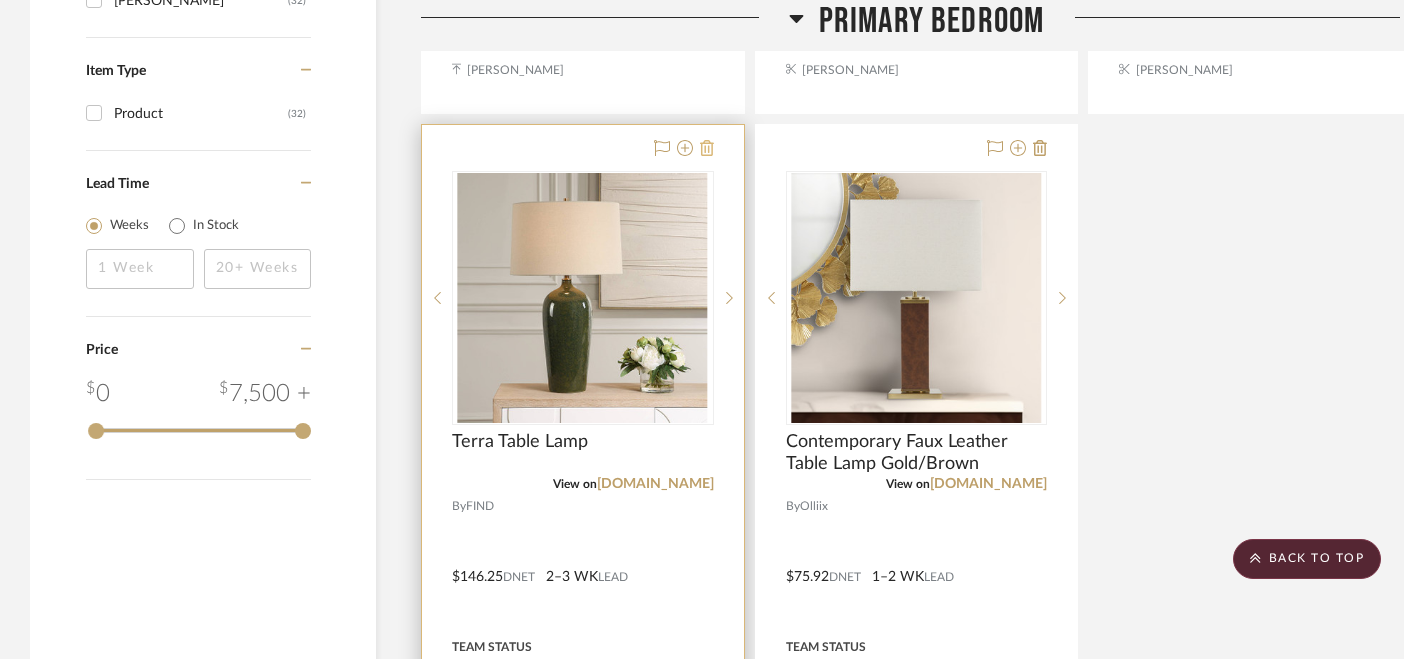 click 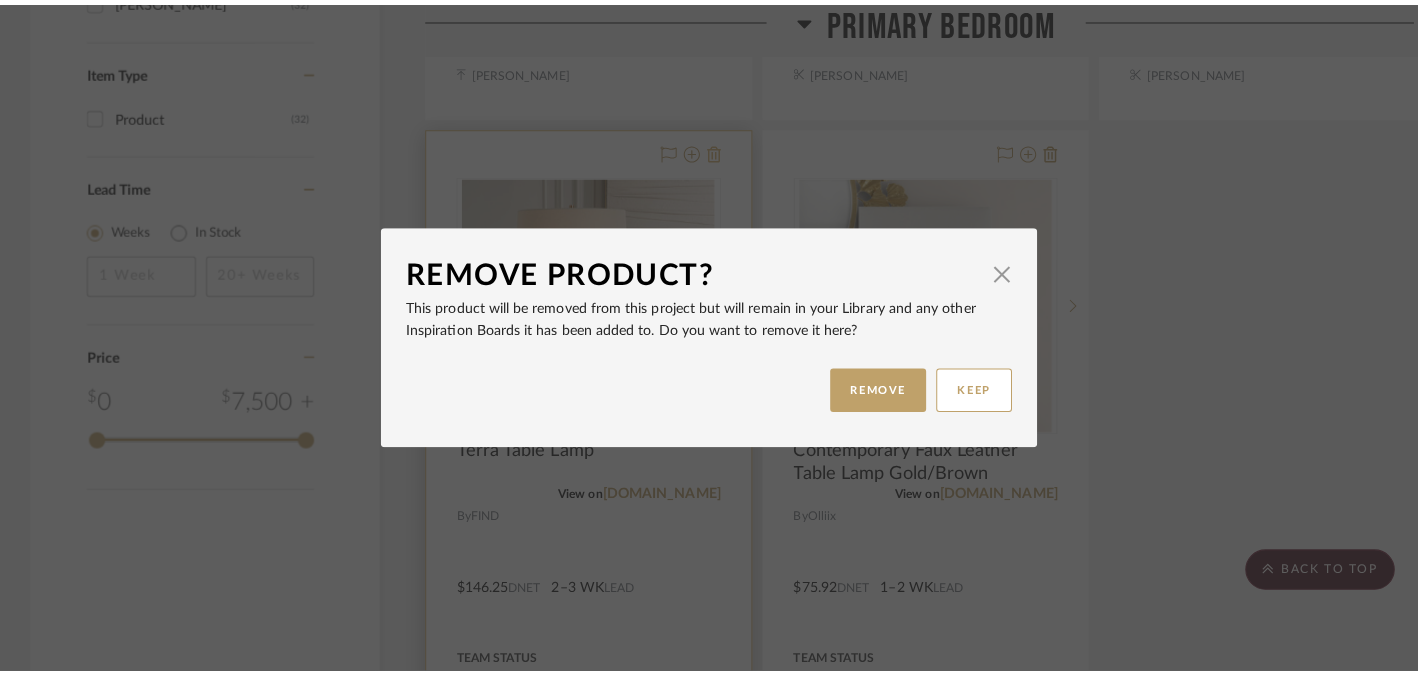 scroll, scrollTop: 0, scrollLeft: 0, axis: both 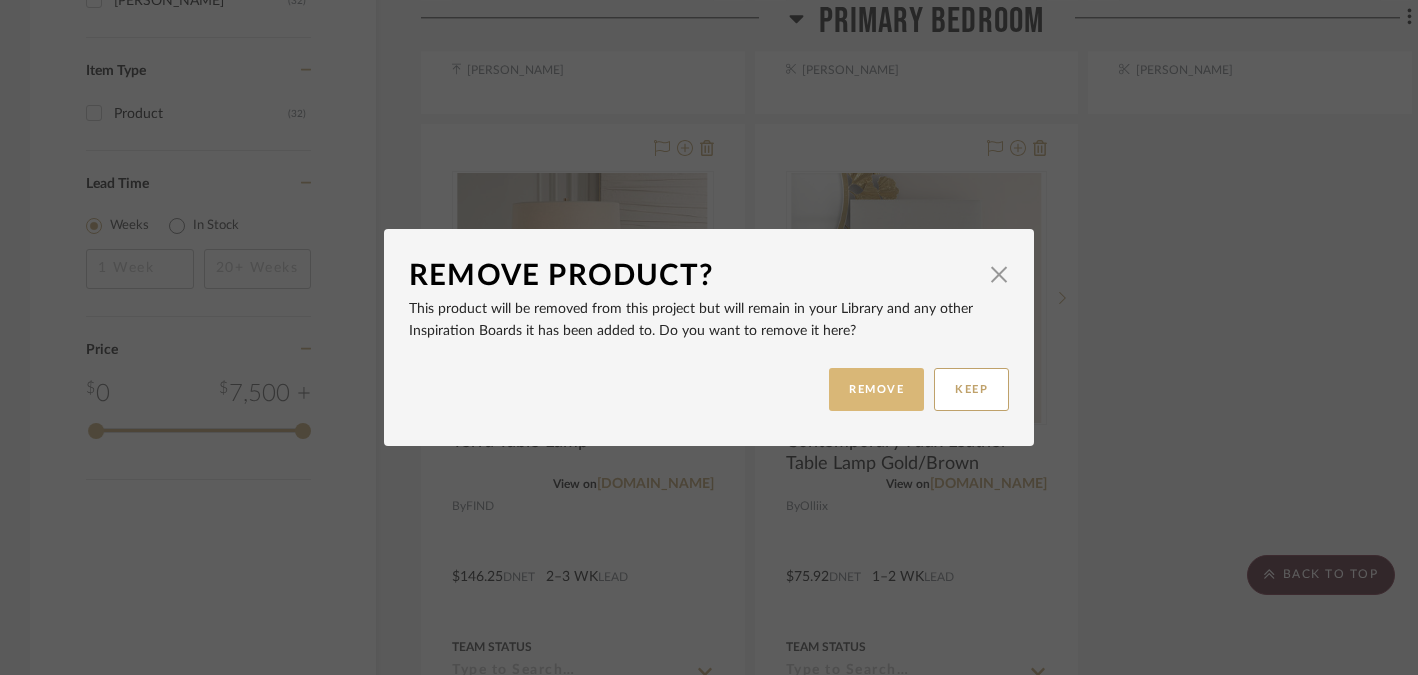 click on "REMOVE" at bounding box center [876, 389] 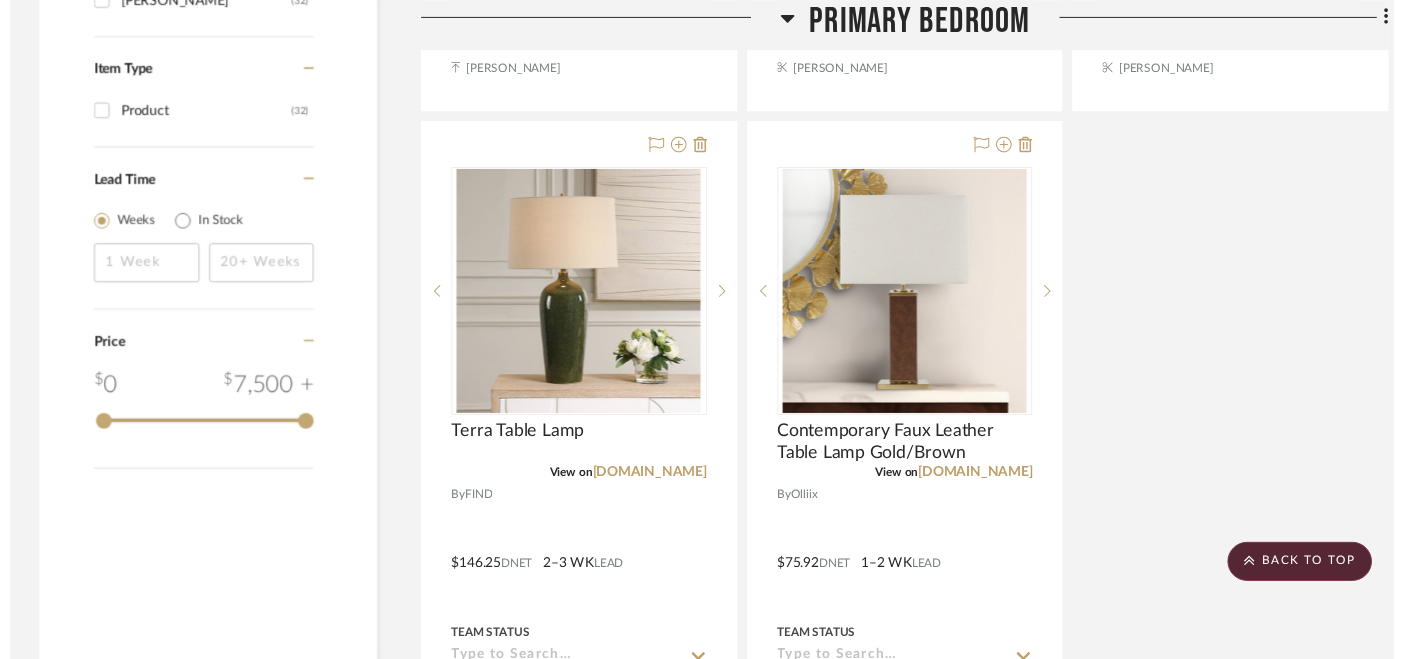 scroll, scrollTop: 2272, scrollLeft: 0, axis: vertical 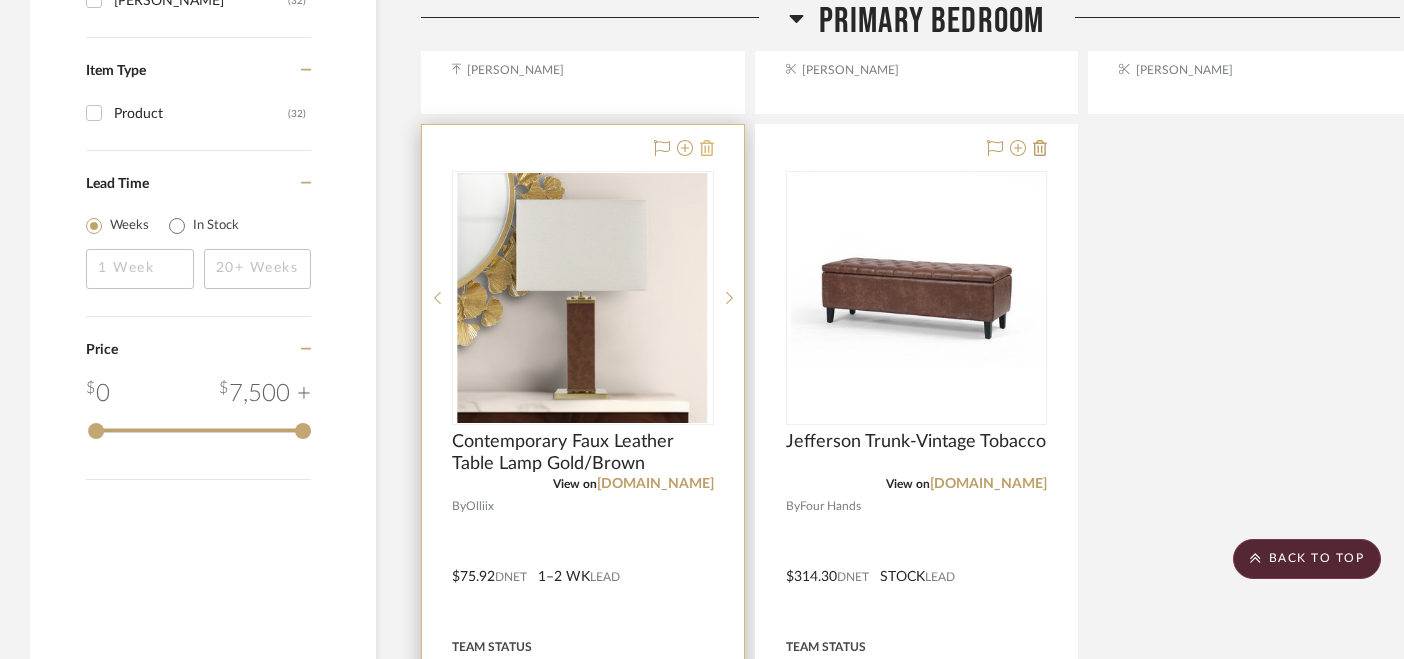click 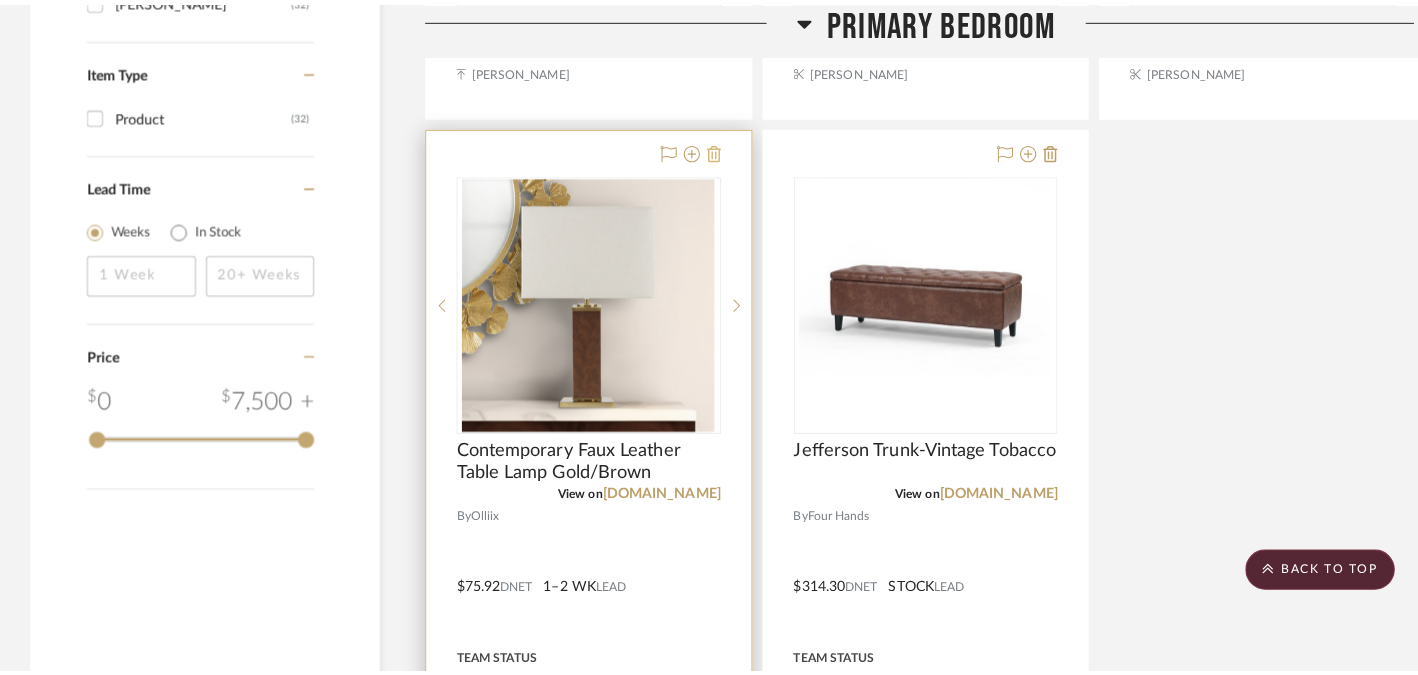 scroll, scrollTop: 0, scrollLeft: 0, axis: both 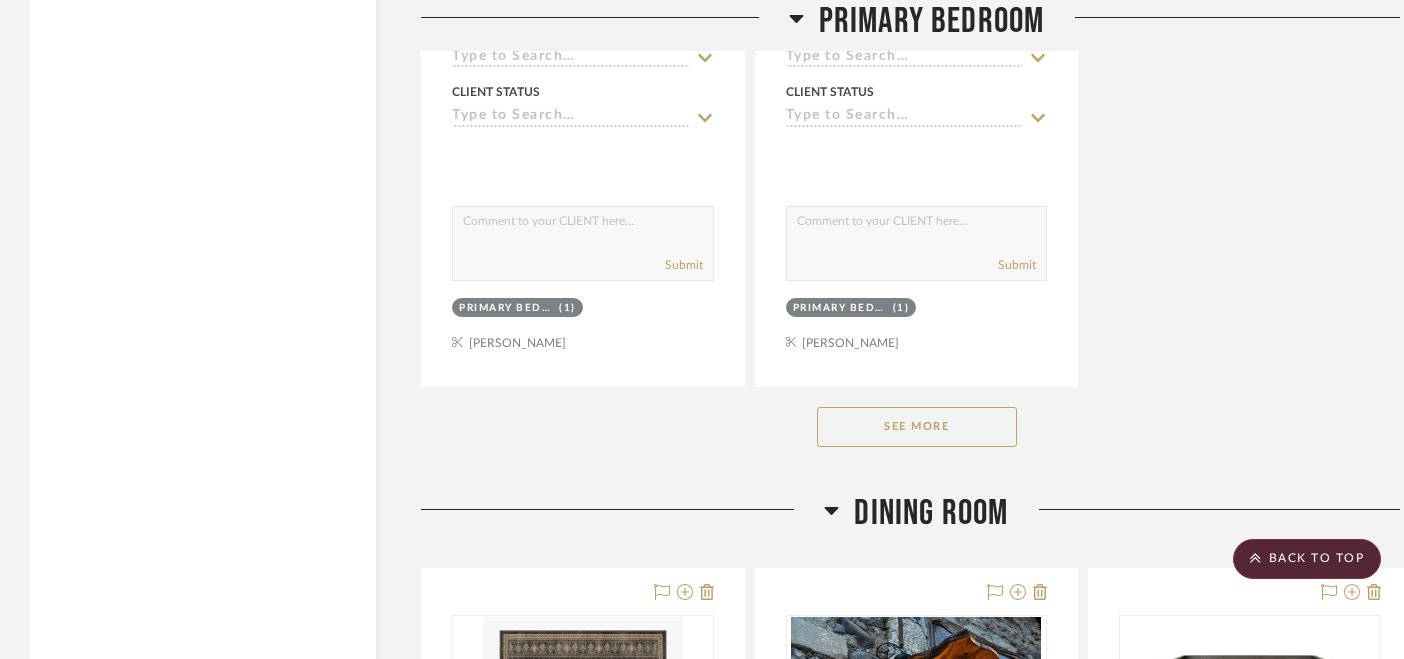 click on "See More" 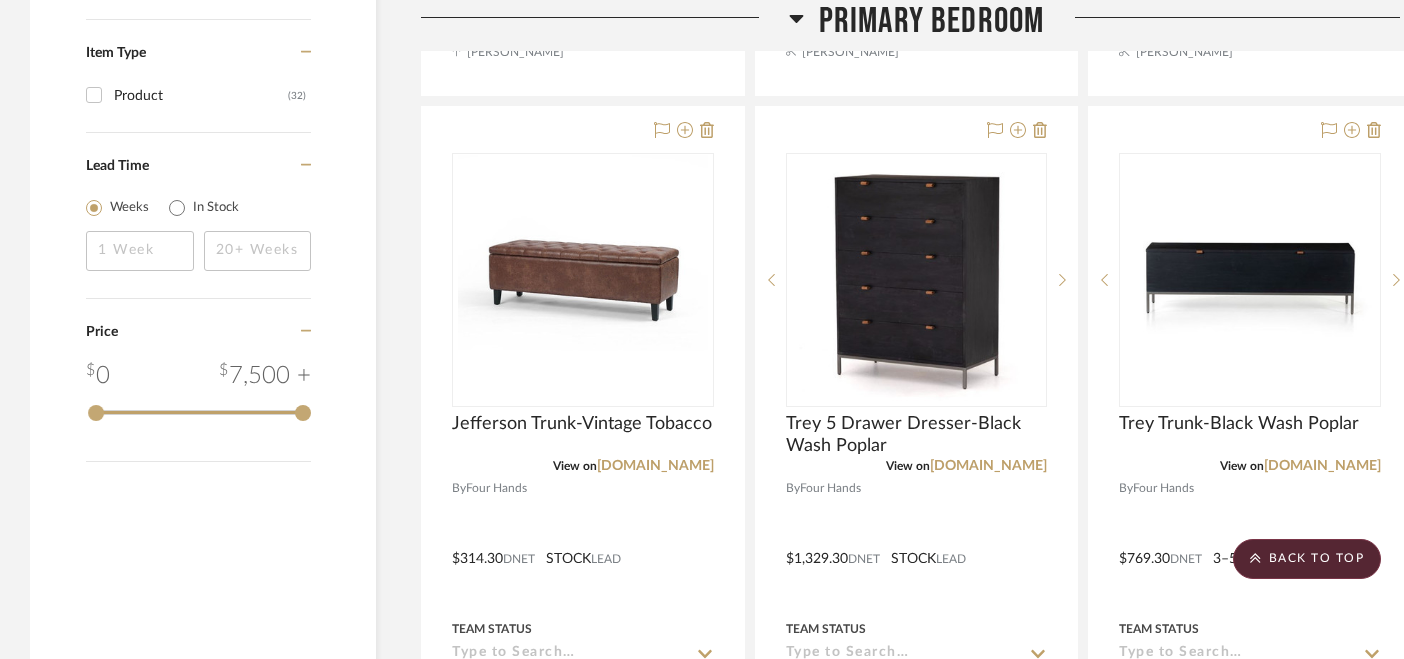 scroll, scrollTop: 2283, scrollLeft: 0, axis: vertical 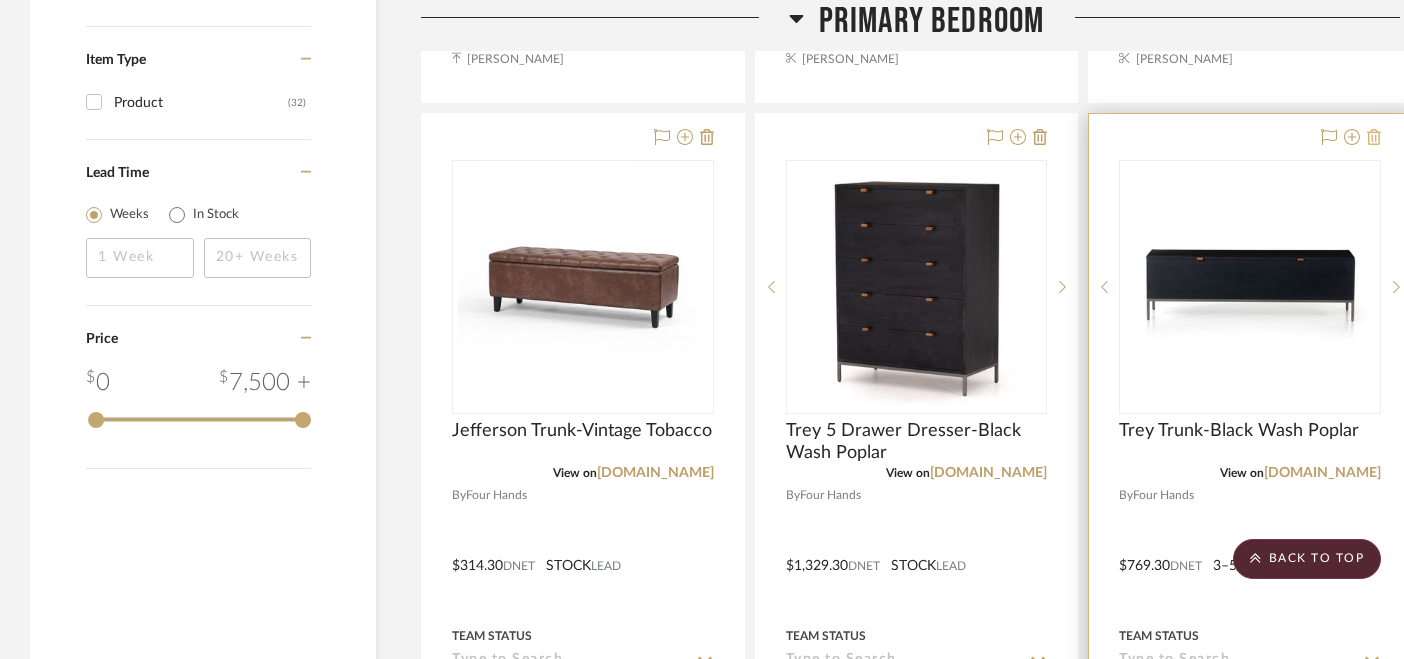 click 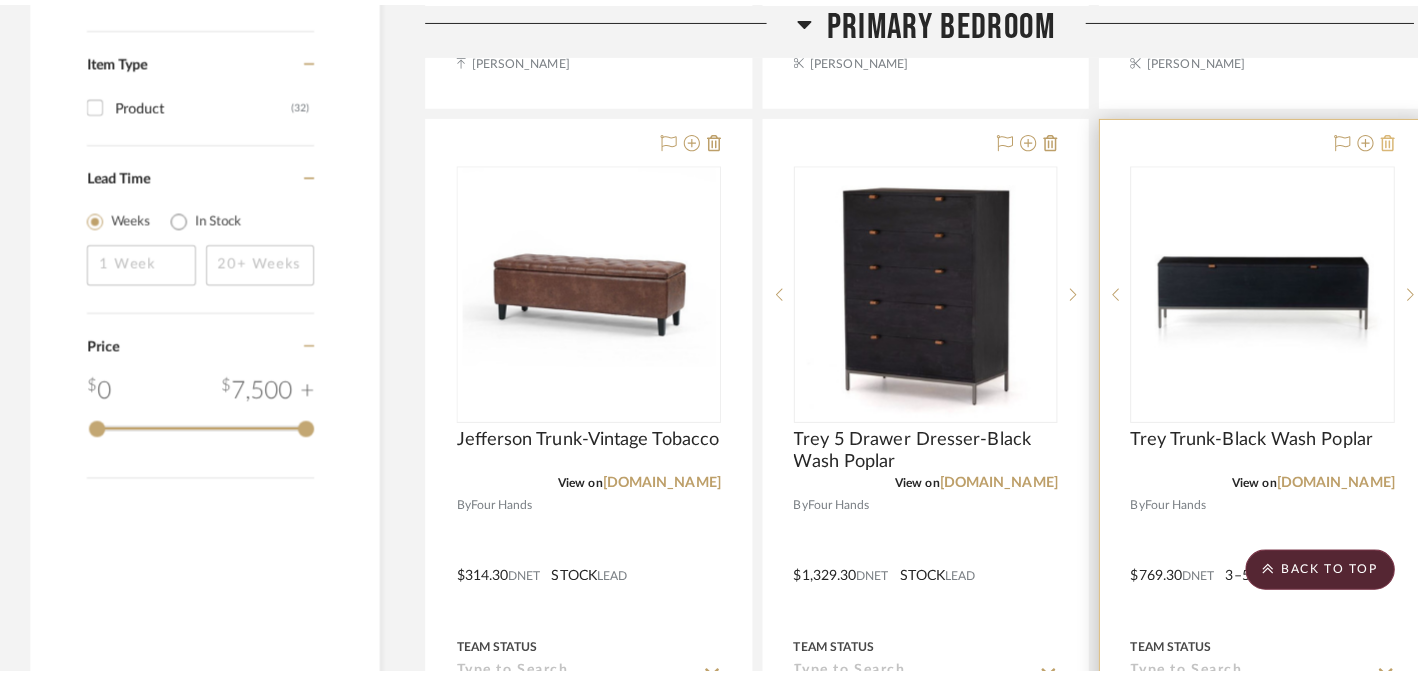 scroll, scrollTop: 0, scrollLeft: 0, axis: both 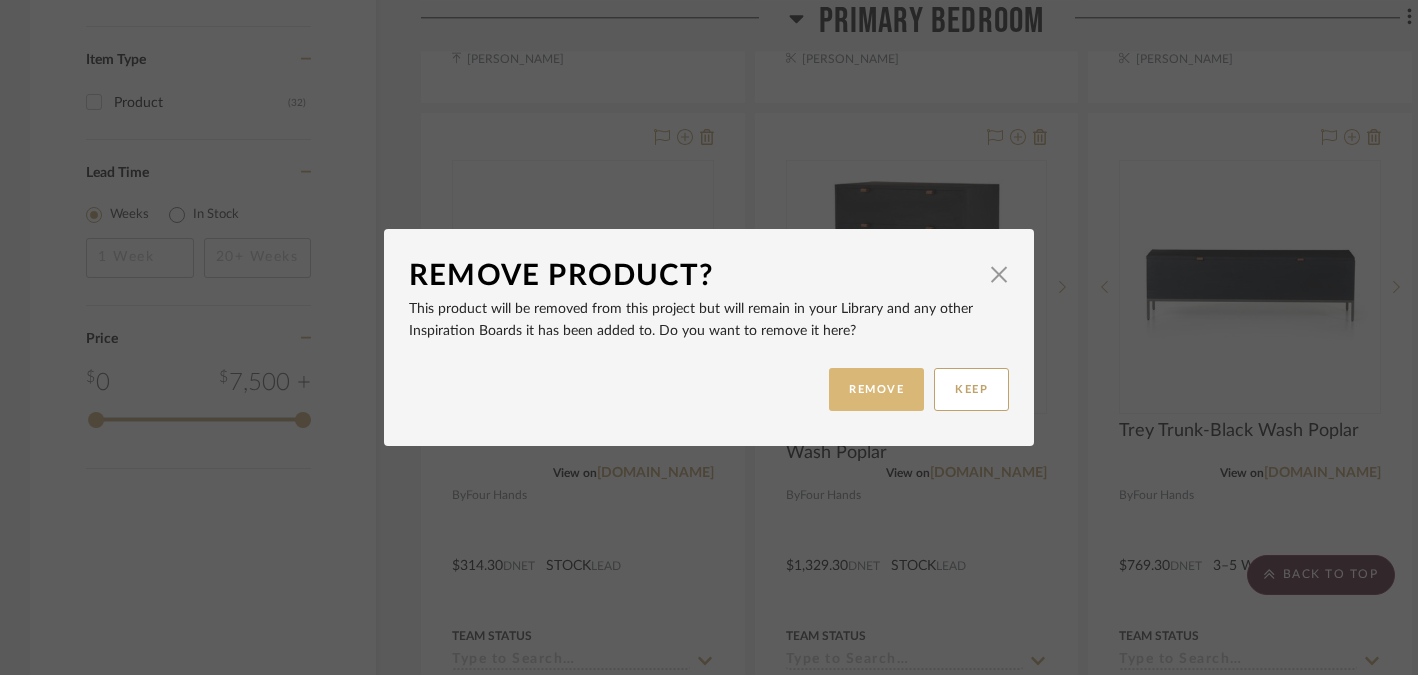 click on "REMOVE" at bounding box center (876, 389) 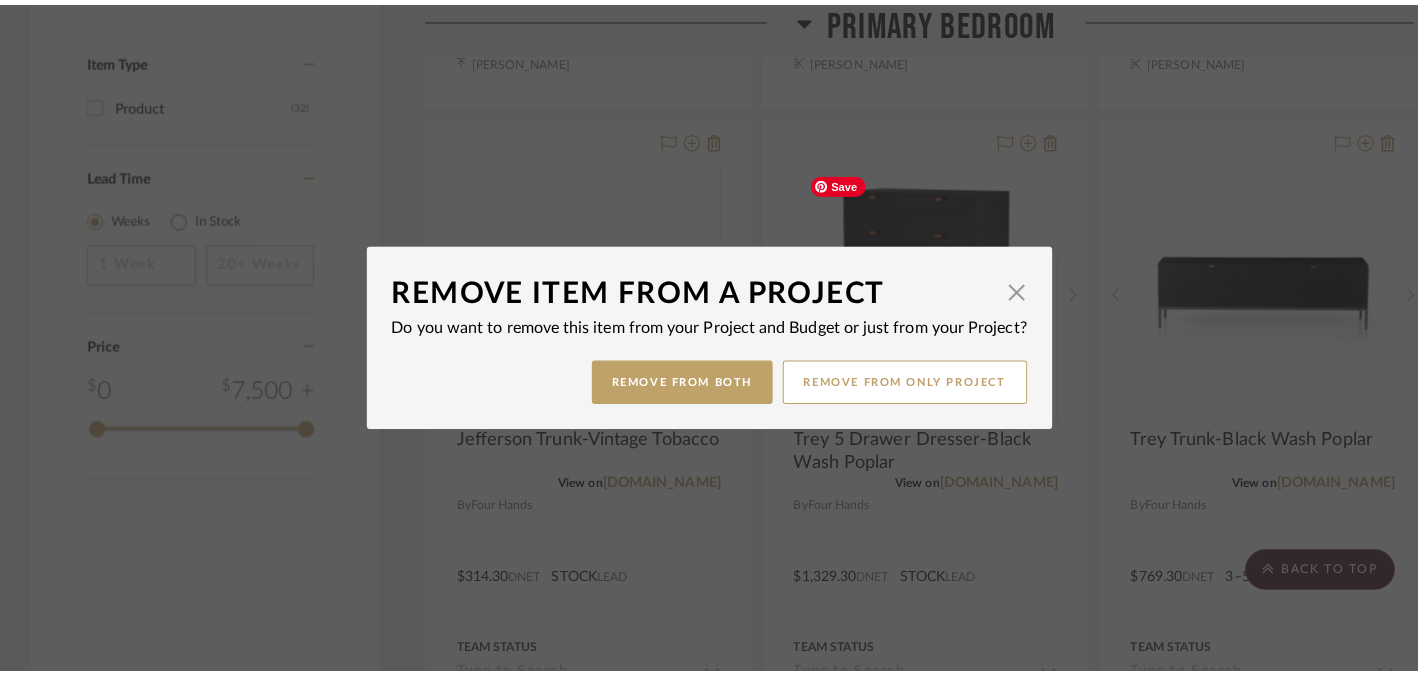 scroll, scrollTop: 0, scrollLeft: 0, axis: both 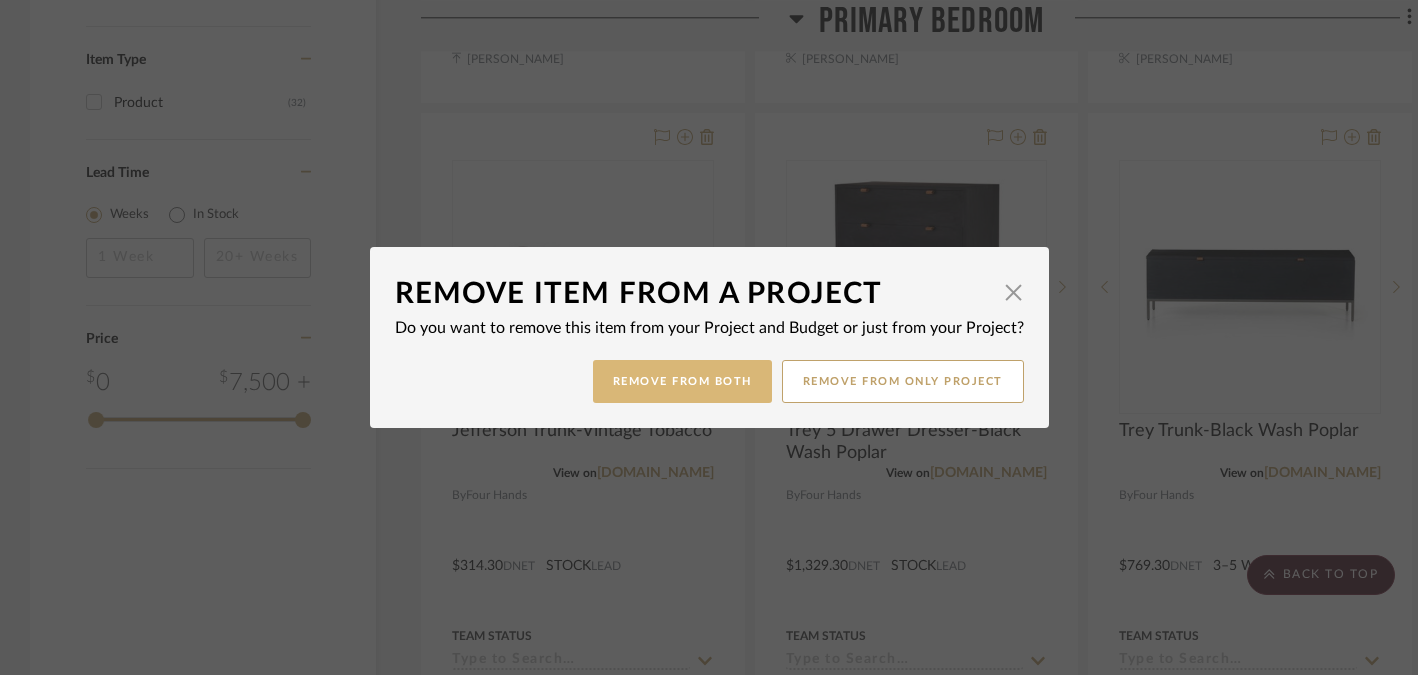 click on "Remove from Both" at bounding box center (682, 381) 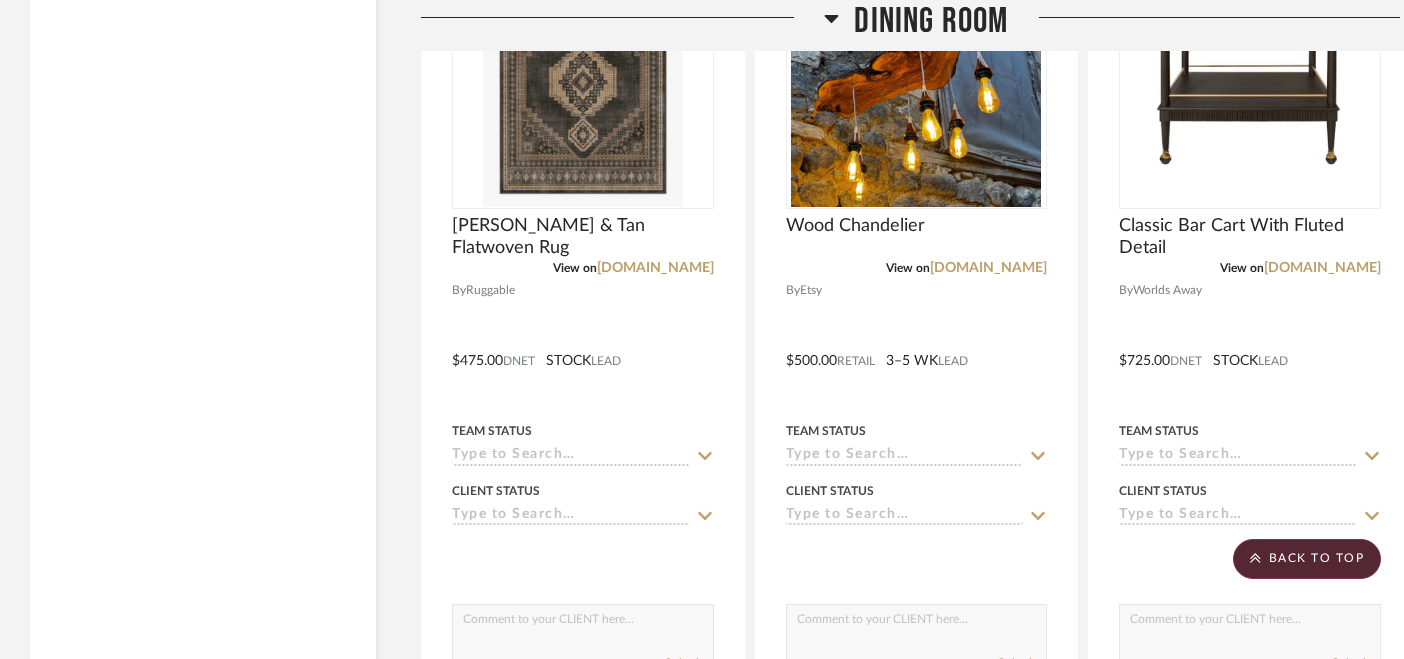 scroll, scrollTop: 3331, scrollLeft: 0, axis: vertical 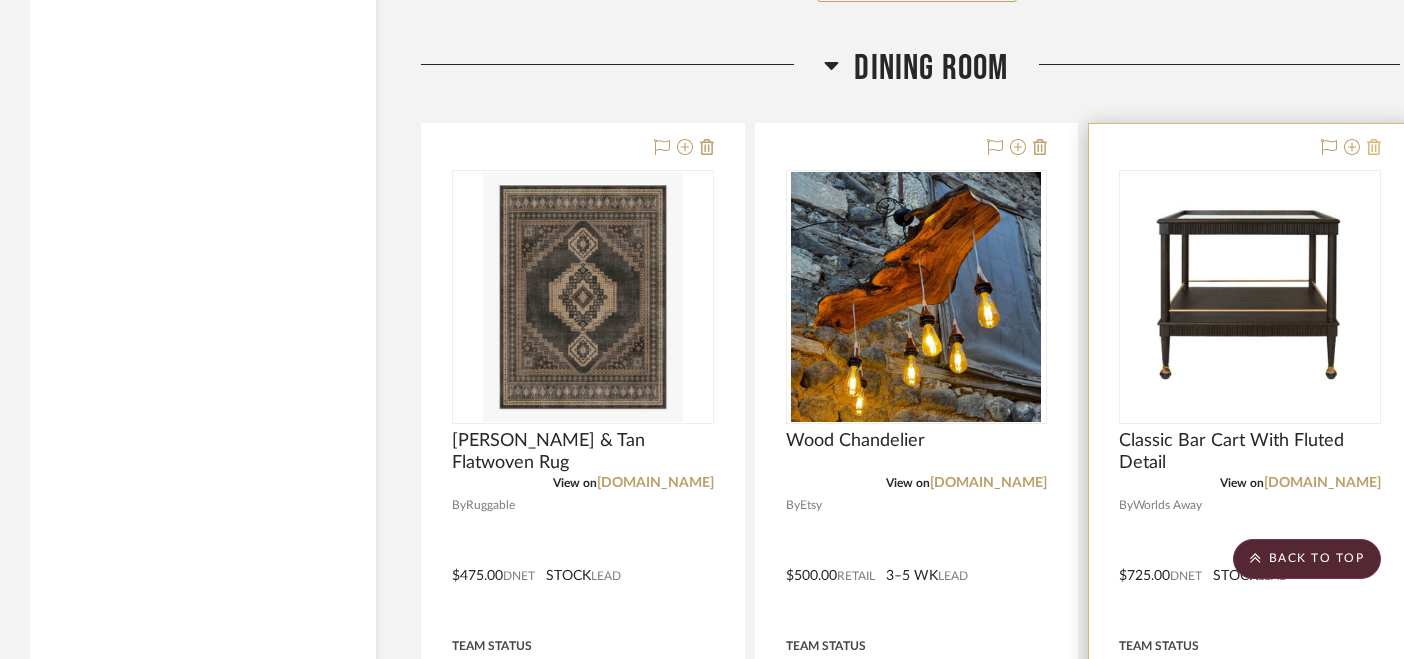click 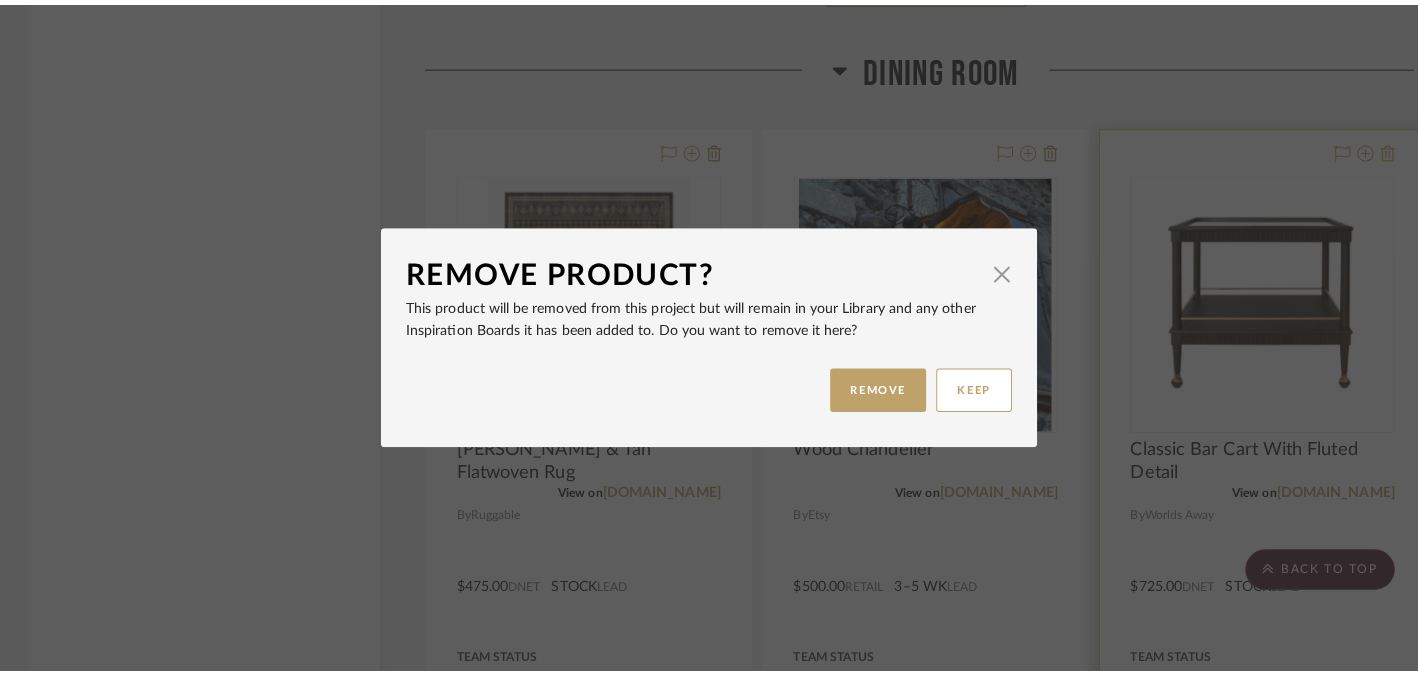 scroll, scrollTop: 0, scrollLeft: 0, axis: both 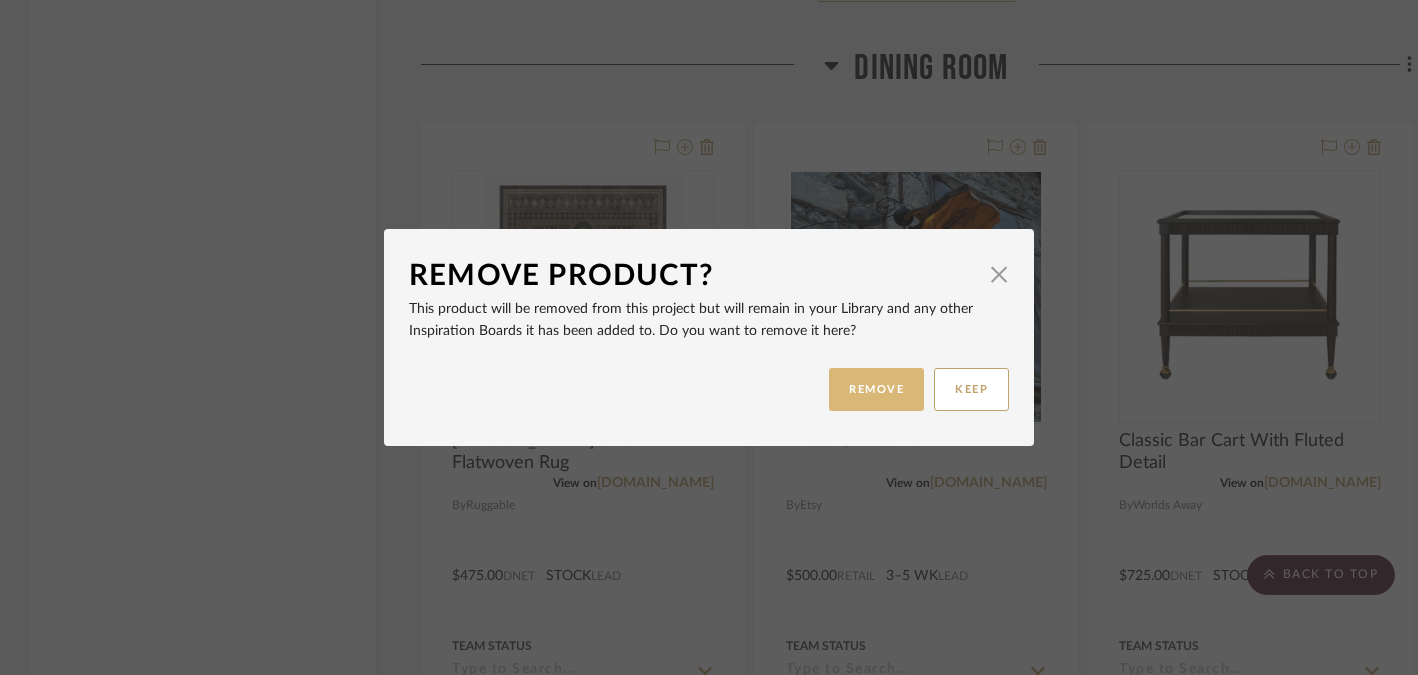 click on "REMOVE" at bounding box center (876, 389) 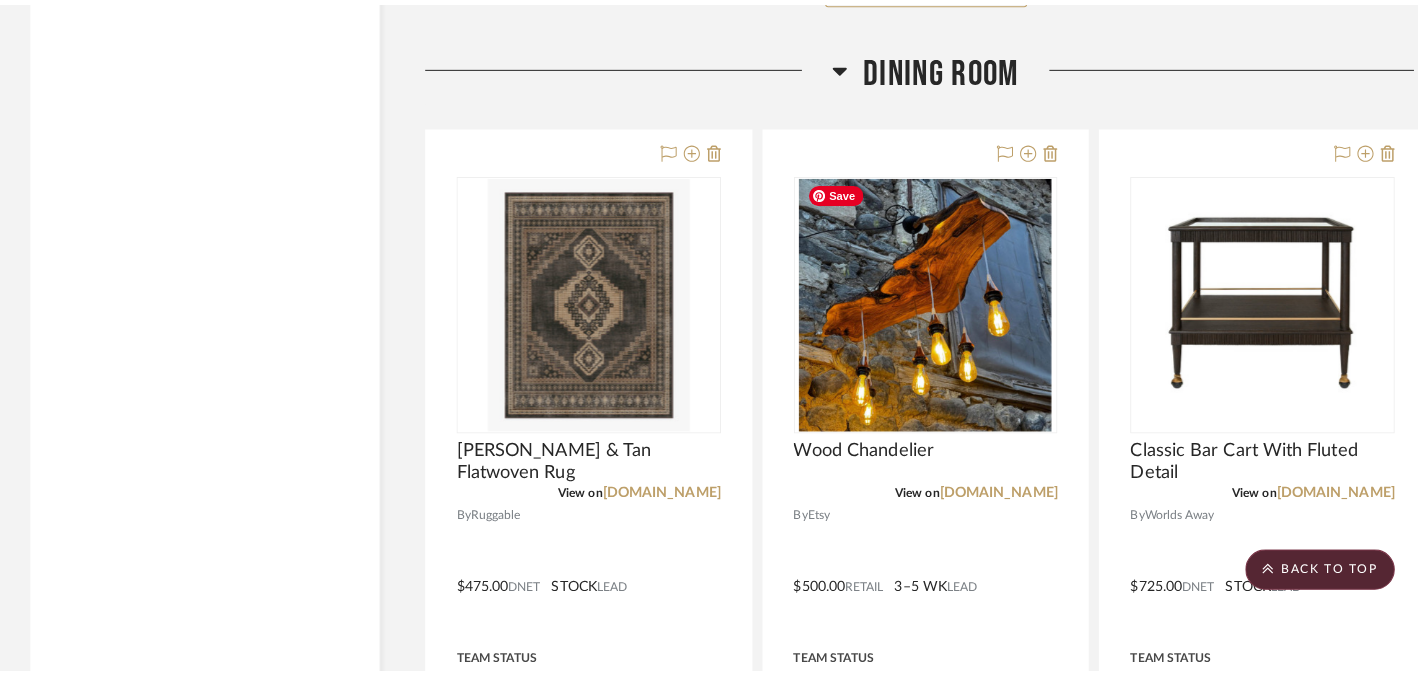 scroll, scrollTop: 0, scrollLeft: 0, axis: both 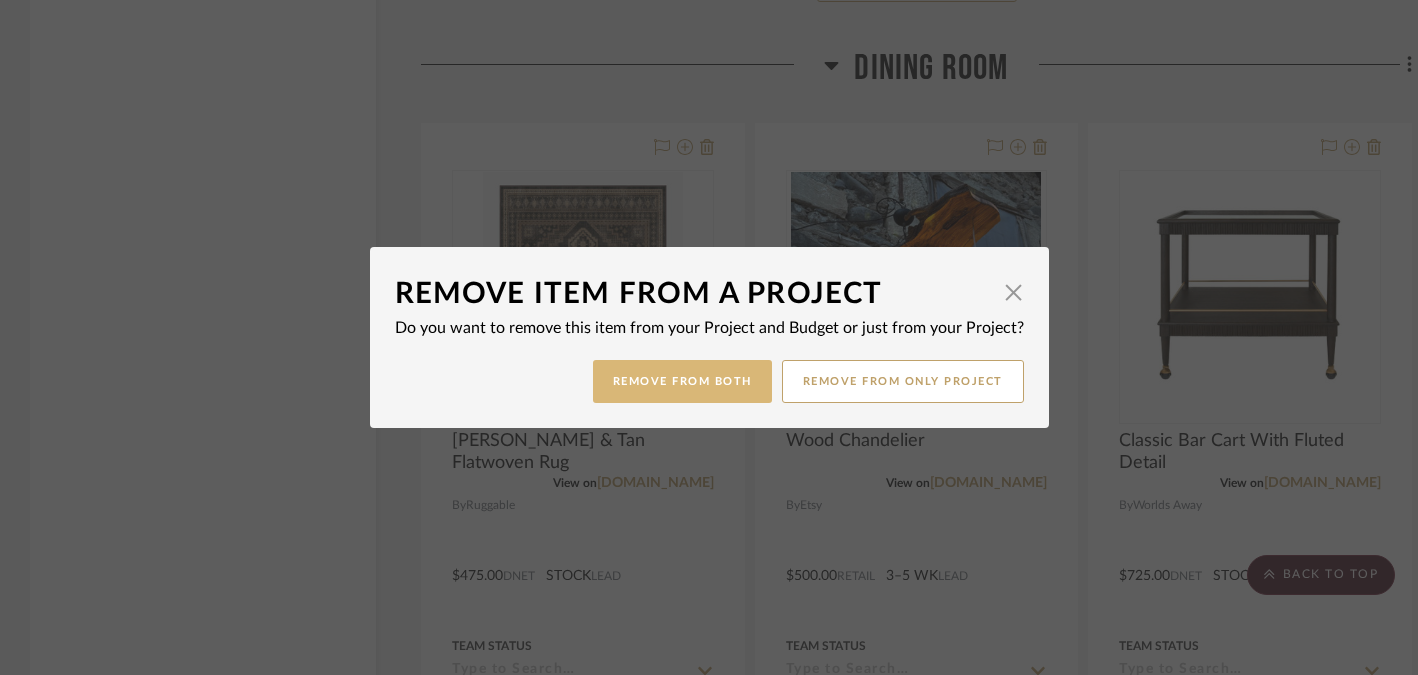 click on "Remove from Both" at bounding box center (682, 381) 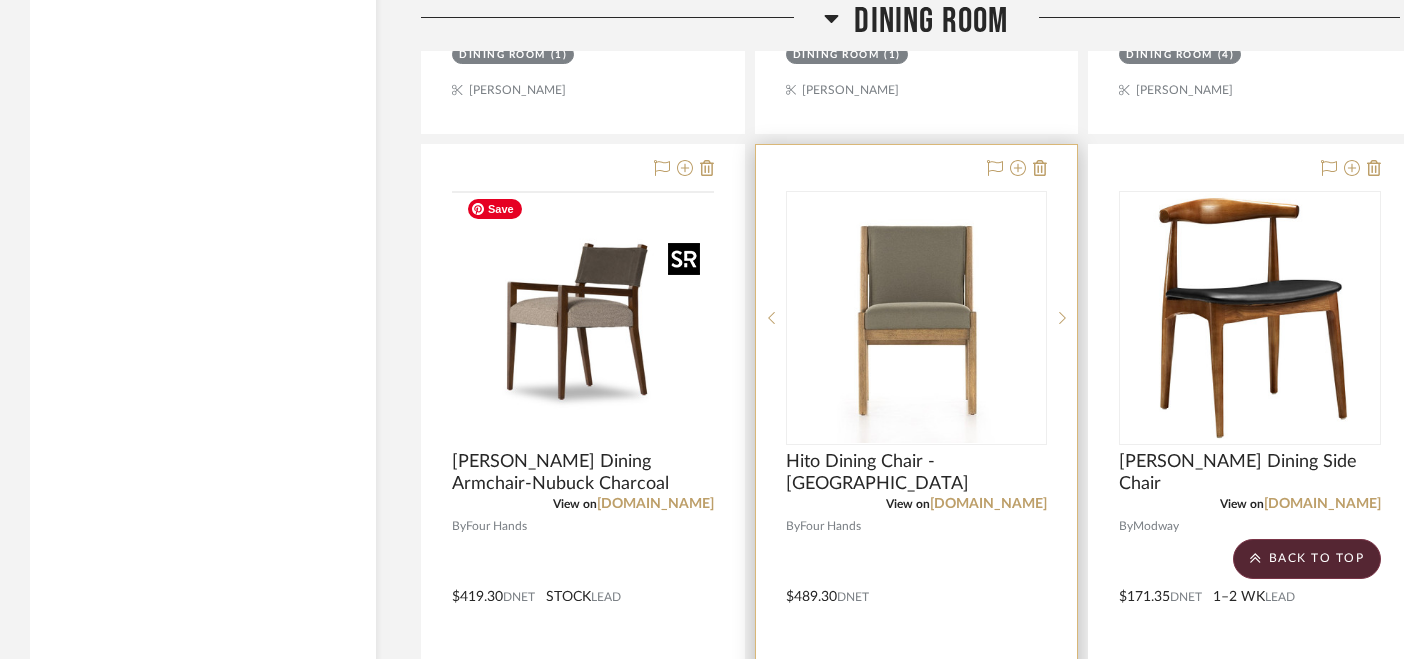 scroll, scrollTop: 4201, scrollLeft: 0, axis: vertical 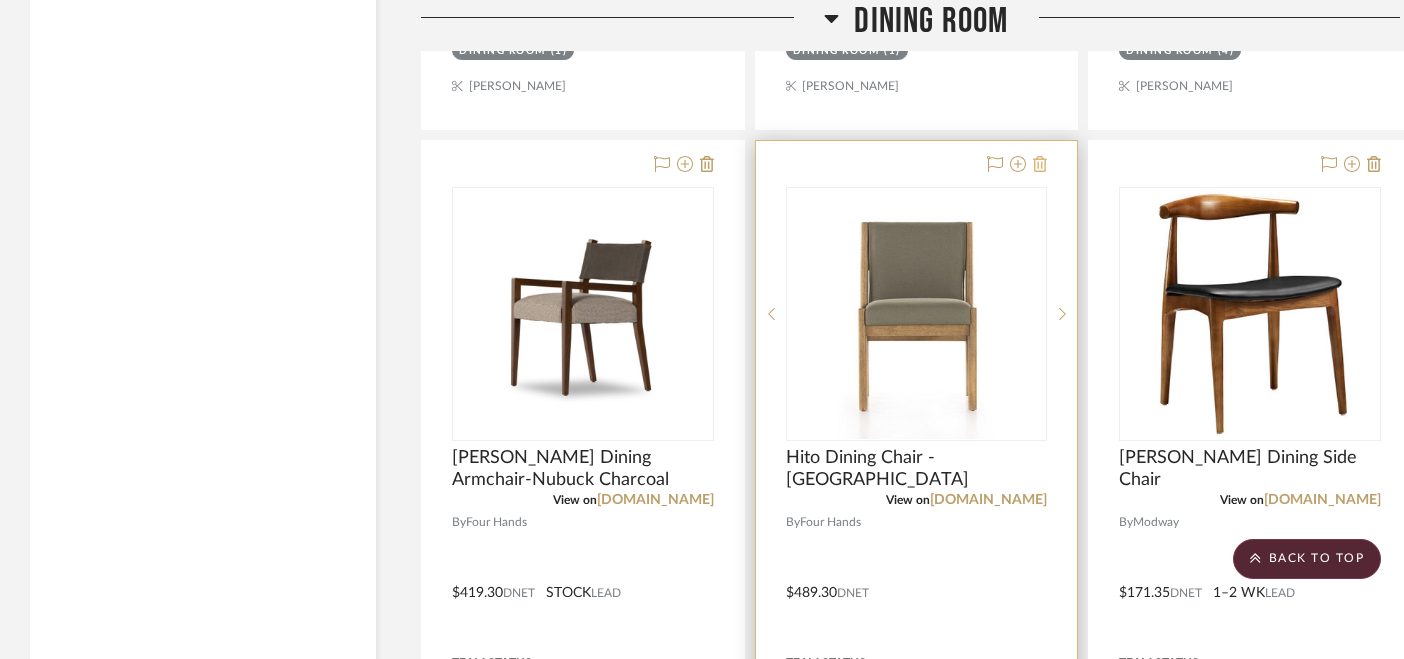click 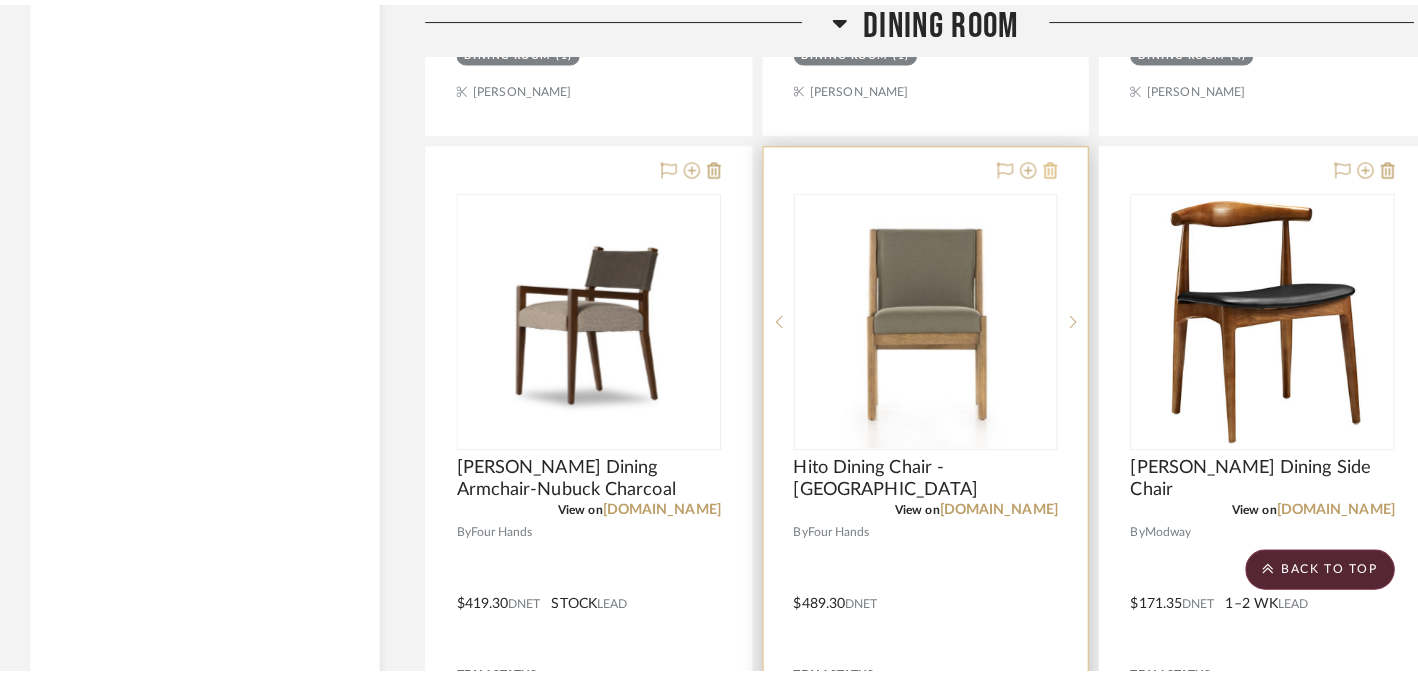 scroll, scrollTop: 0, scrollLeft: 0, axis: both 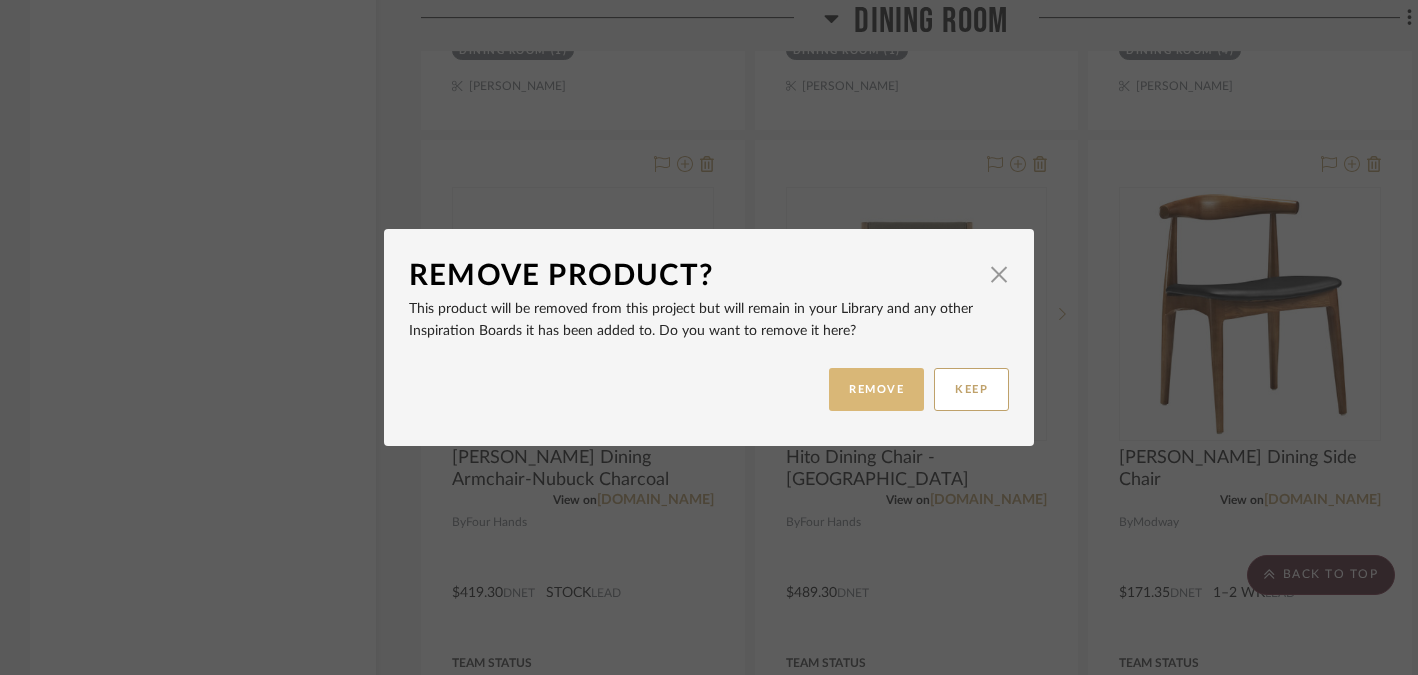 click on "REMOVE" at bounding box center (876, 389) 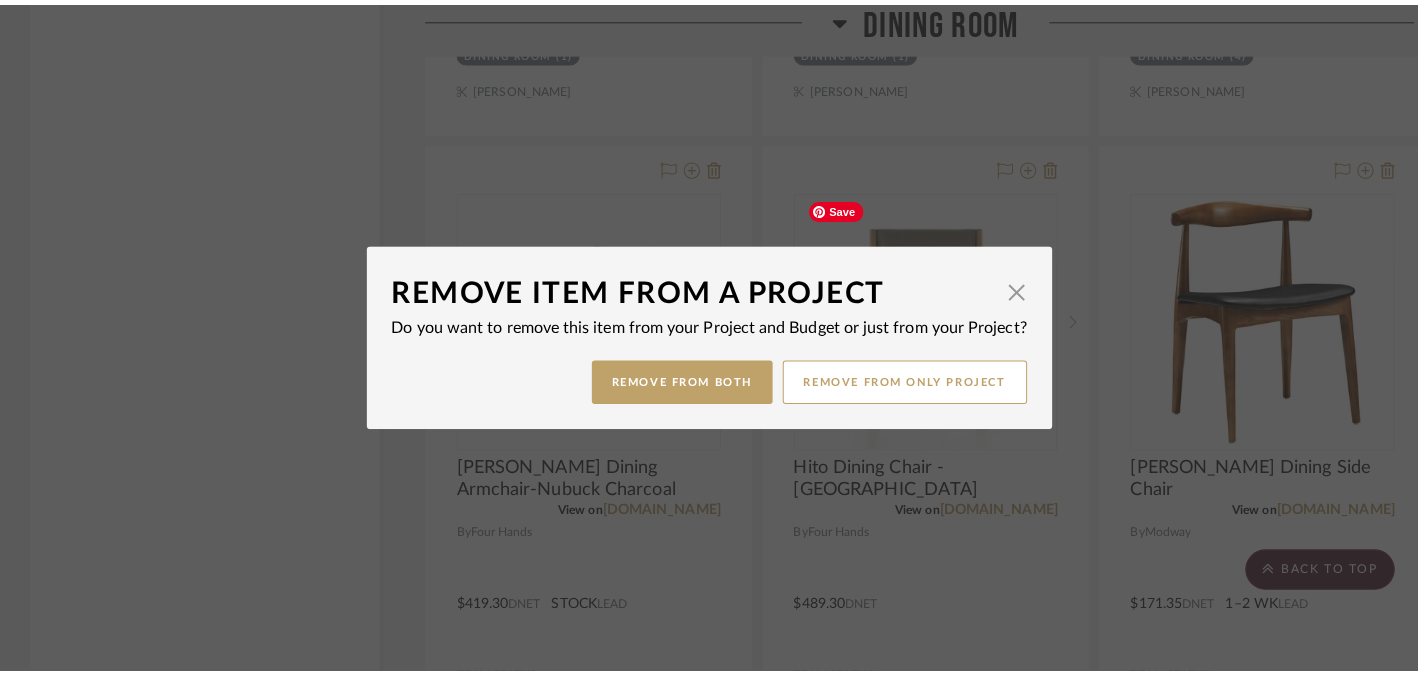 scroll, scrollTop: 0, scrollLeft: 0, axis: both 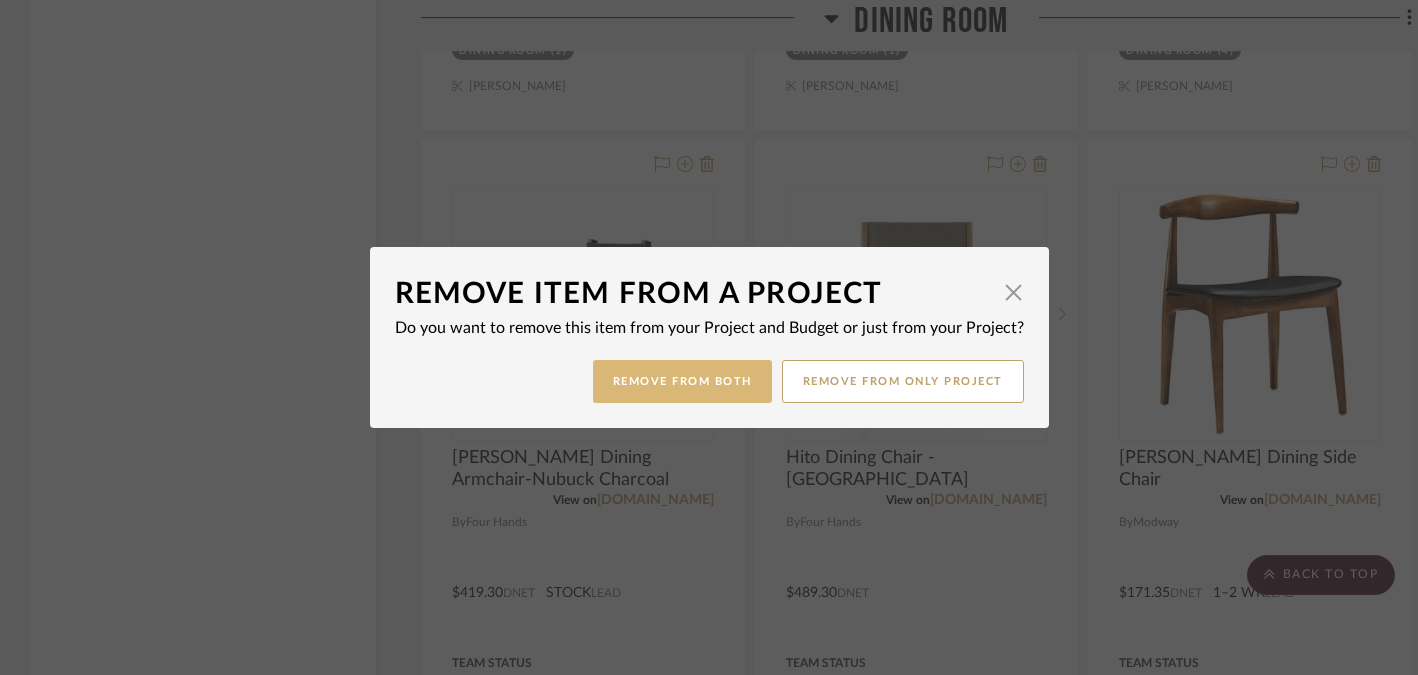 click on "Remove from Both" at bounding box center [682, 381] 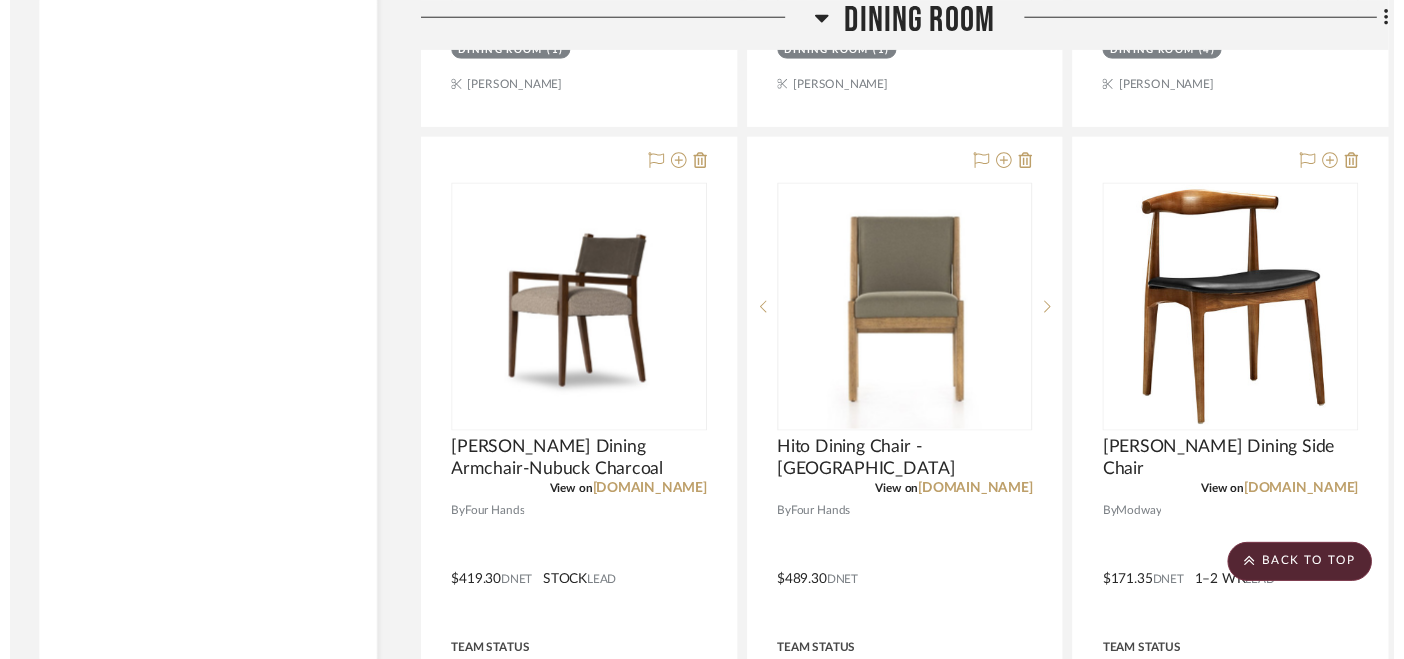 scroll, scrollTop: 4201, scrollLeft: 0, axis: vertical 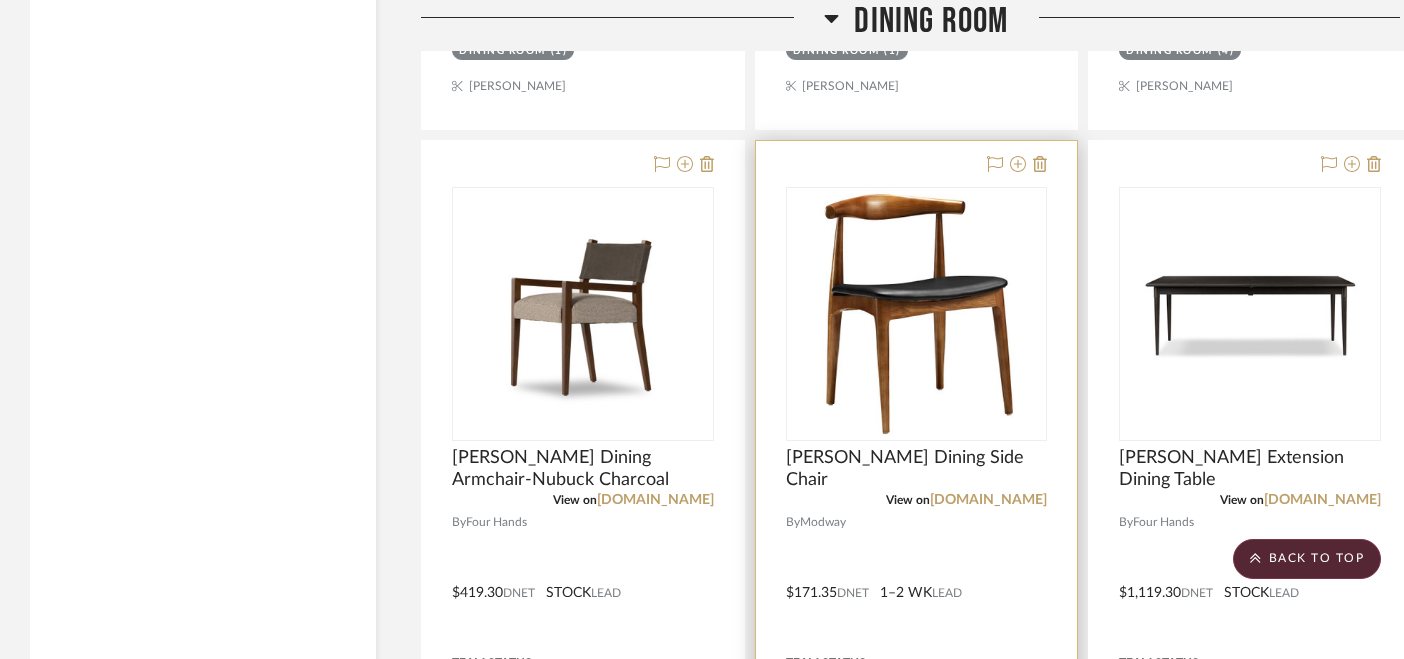 click at bounding box center [917, 578] 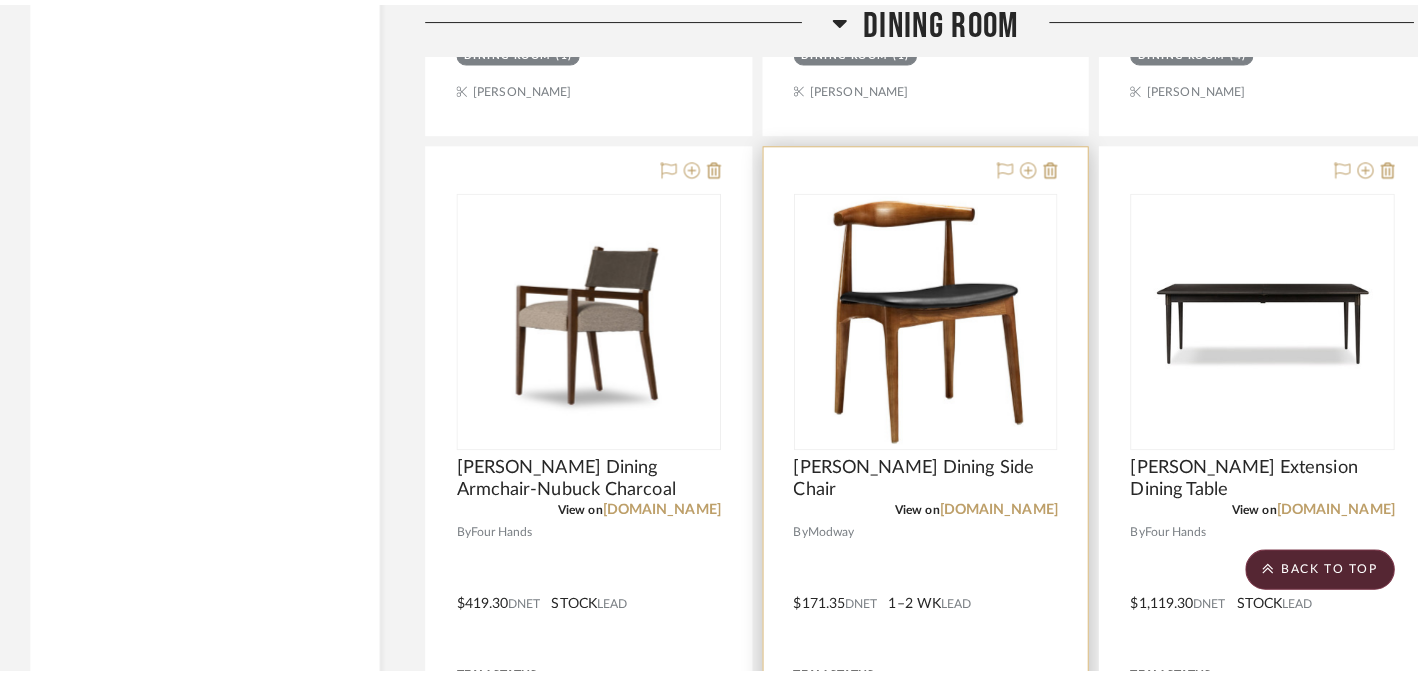 scroll, scrollTop: 0, scrollLeft: 0, axis: both 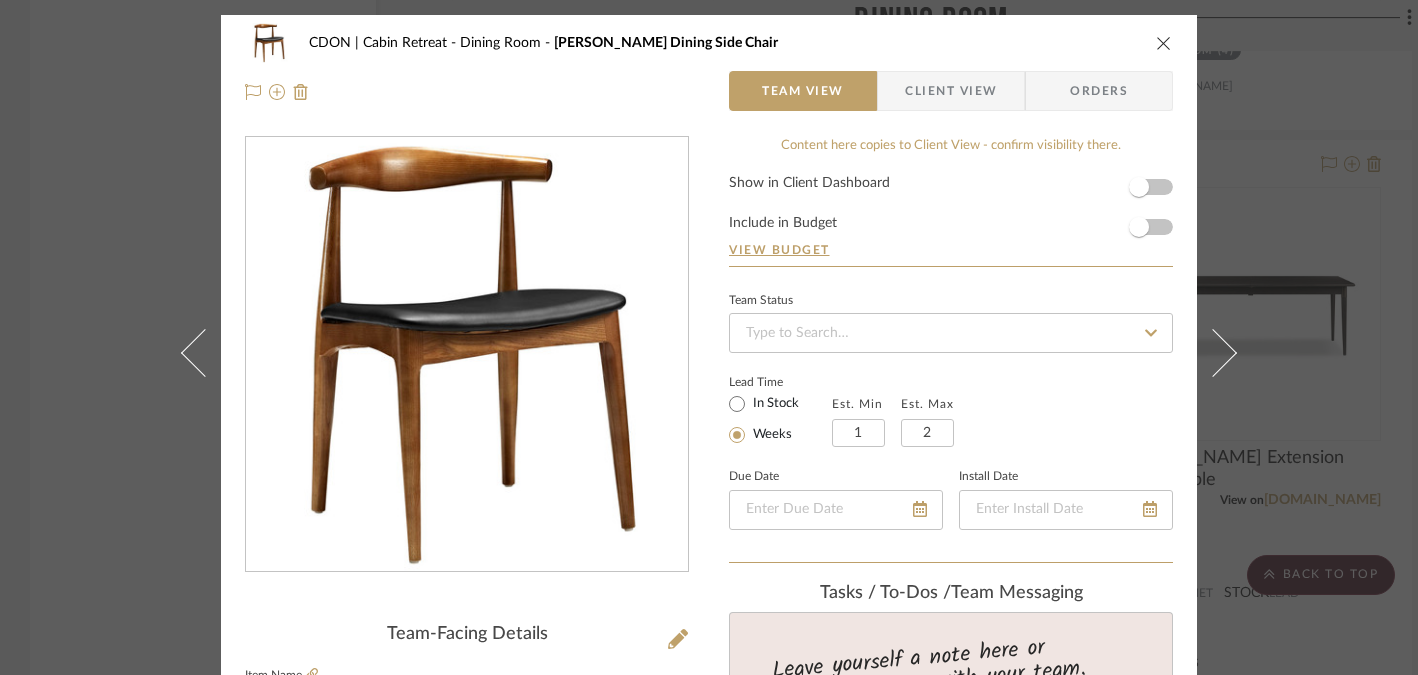 click at bounding box center (1164, 43) 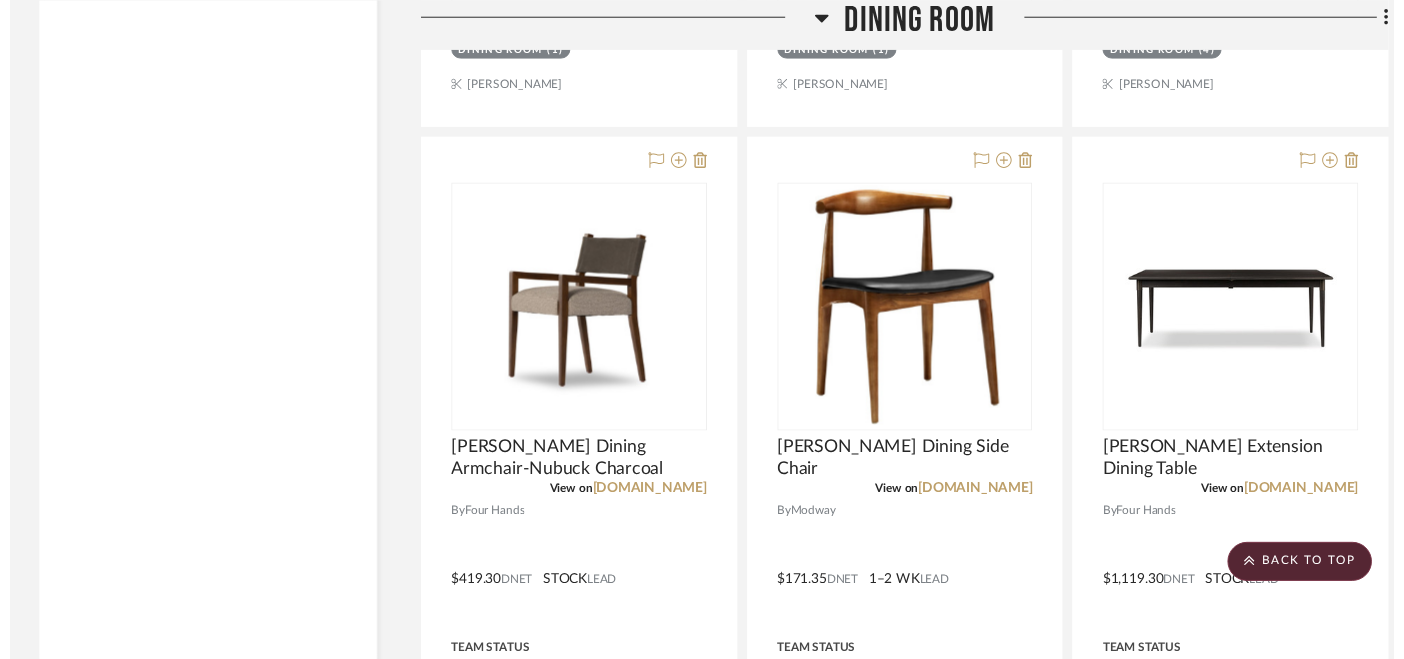 scroll, scrollTop: 4201, scrollLeft: 0, axis: vertical 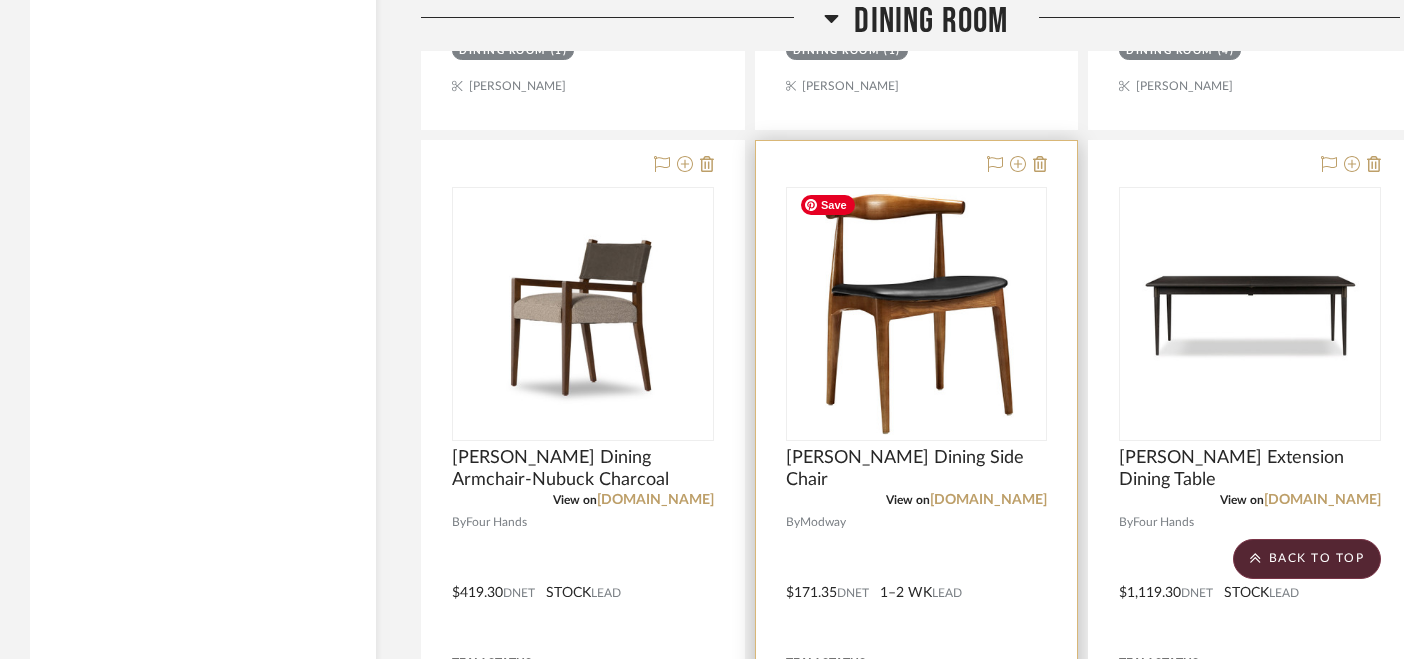 click at bounding box center [917, 578] 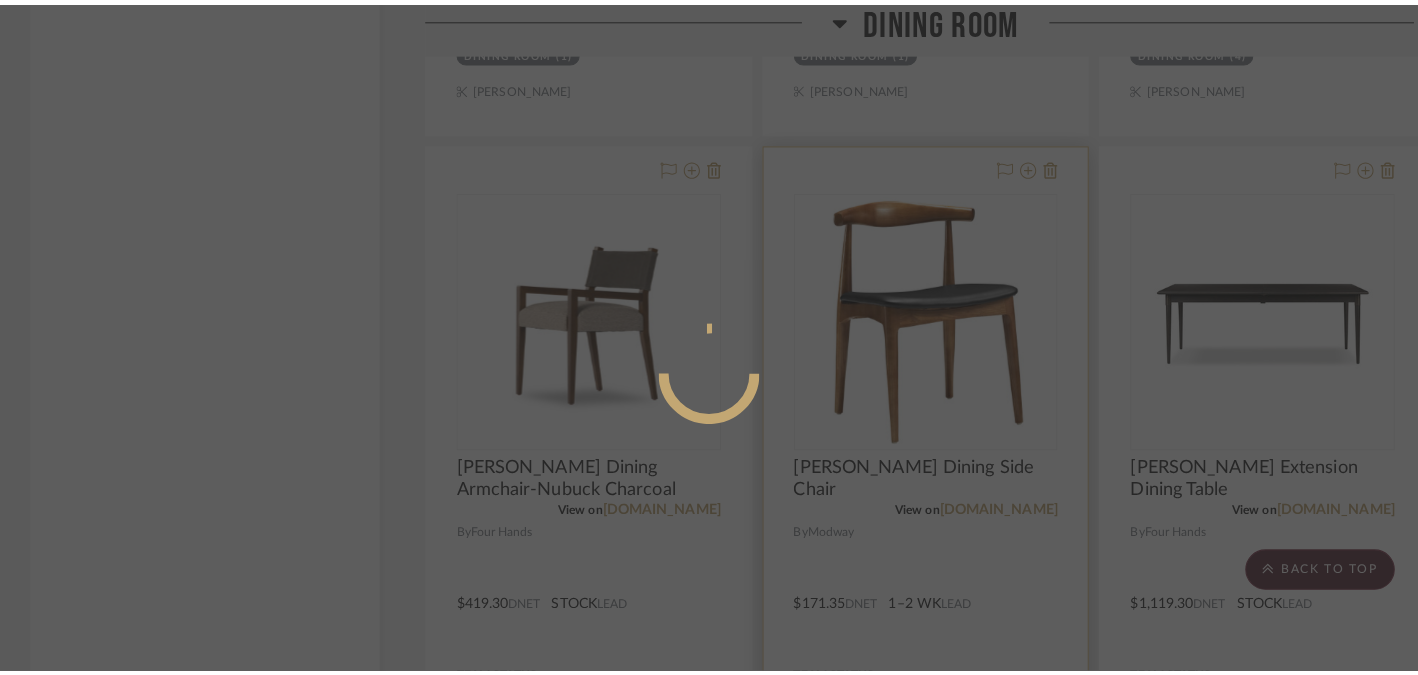 scroll, scrollTop: 0, scrollLeft: 0, axis: both 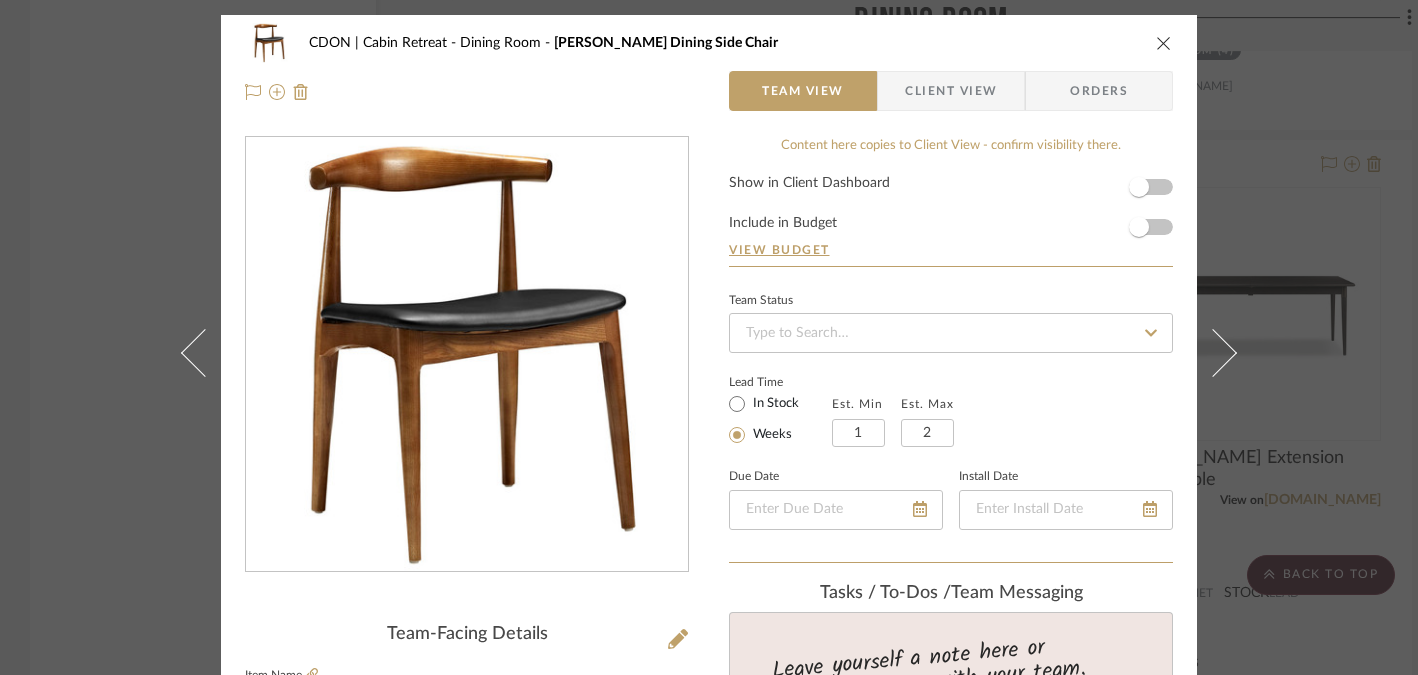 click at bounding box center [1164, 43] 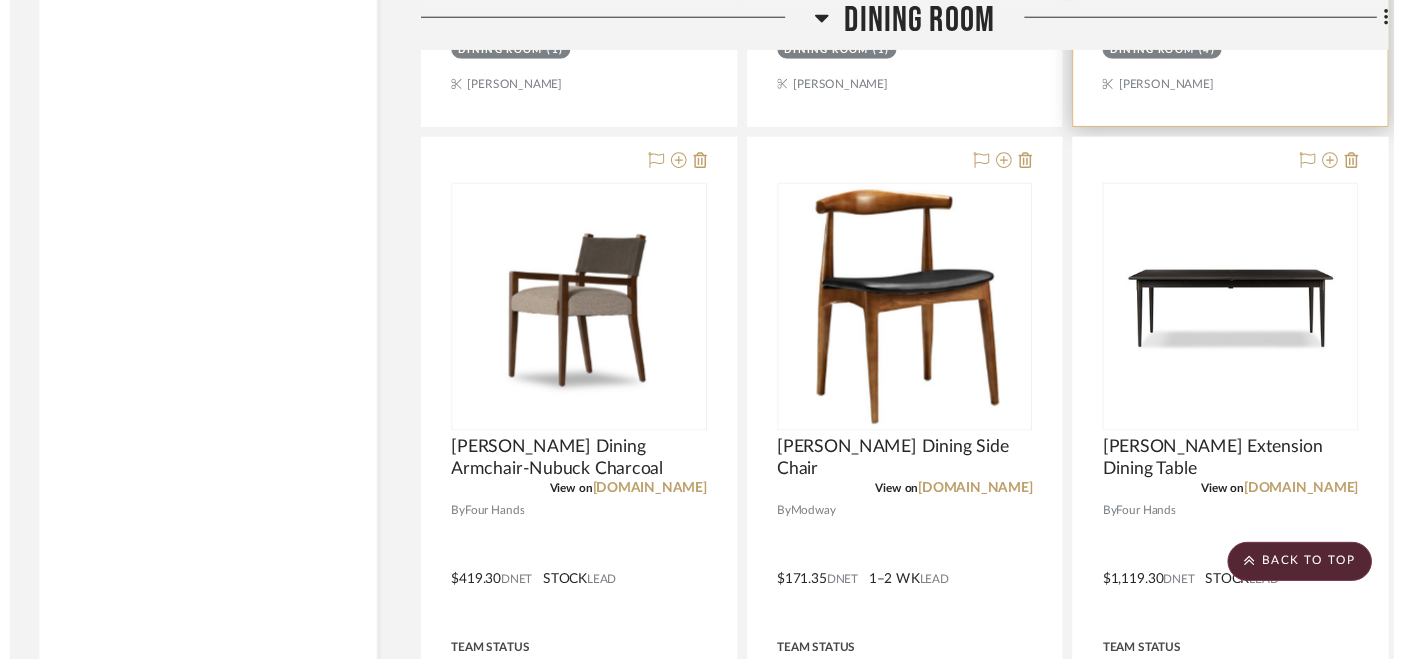 scroll, scrollTop: 4201, scrollLeft: 0, axis: vertical 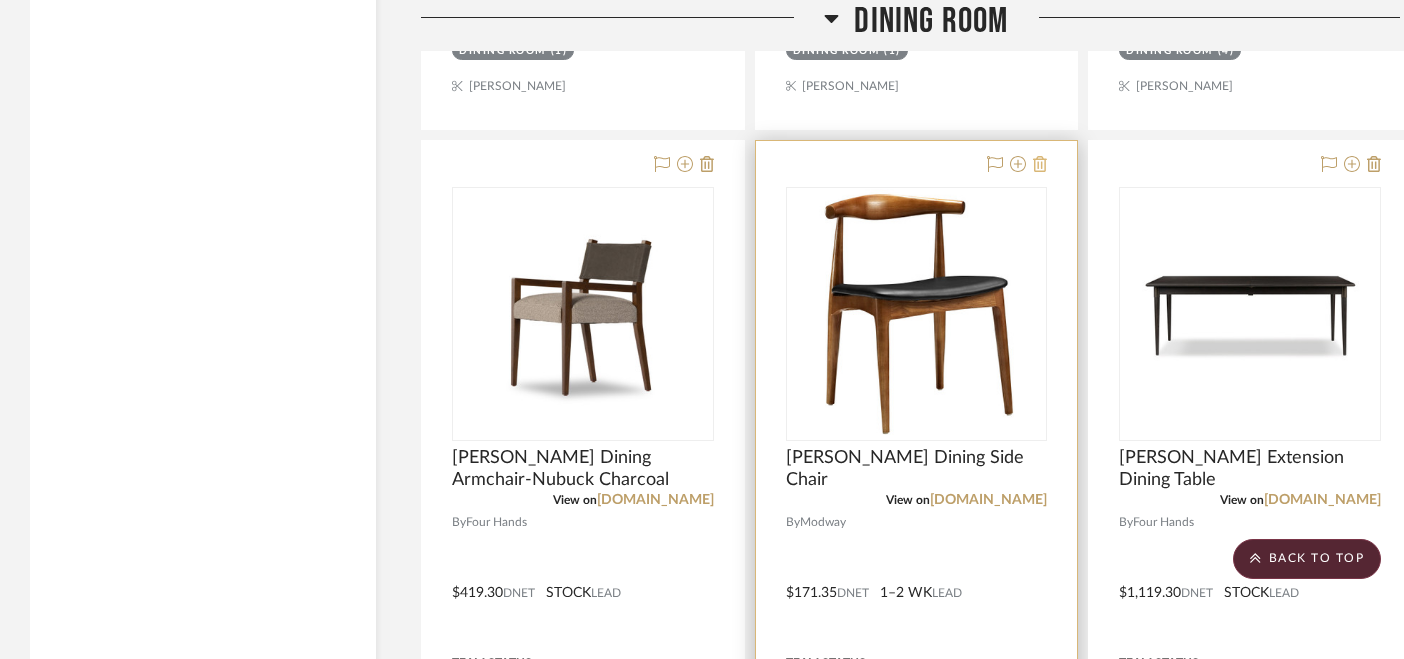 click 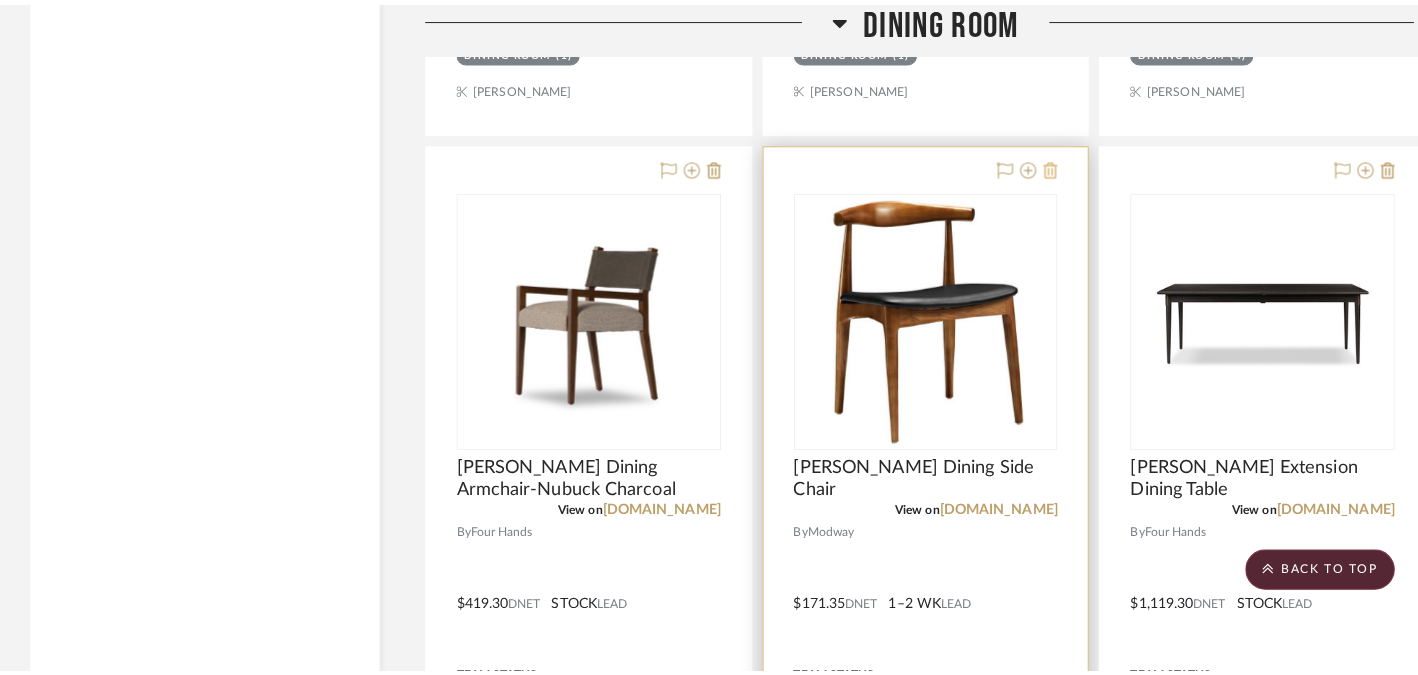 scroll, scrollTop: 0, scrollLeft: 0, axis: both 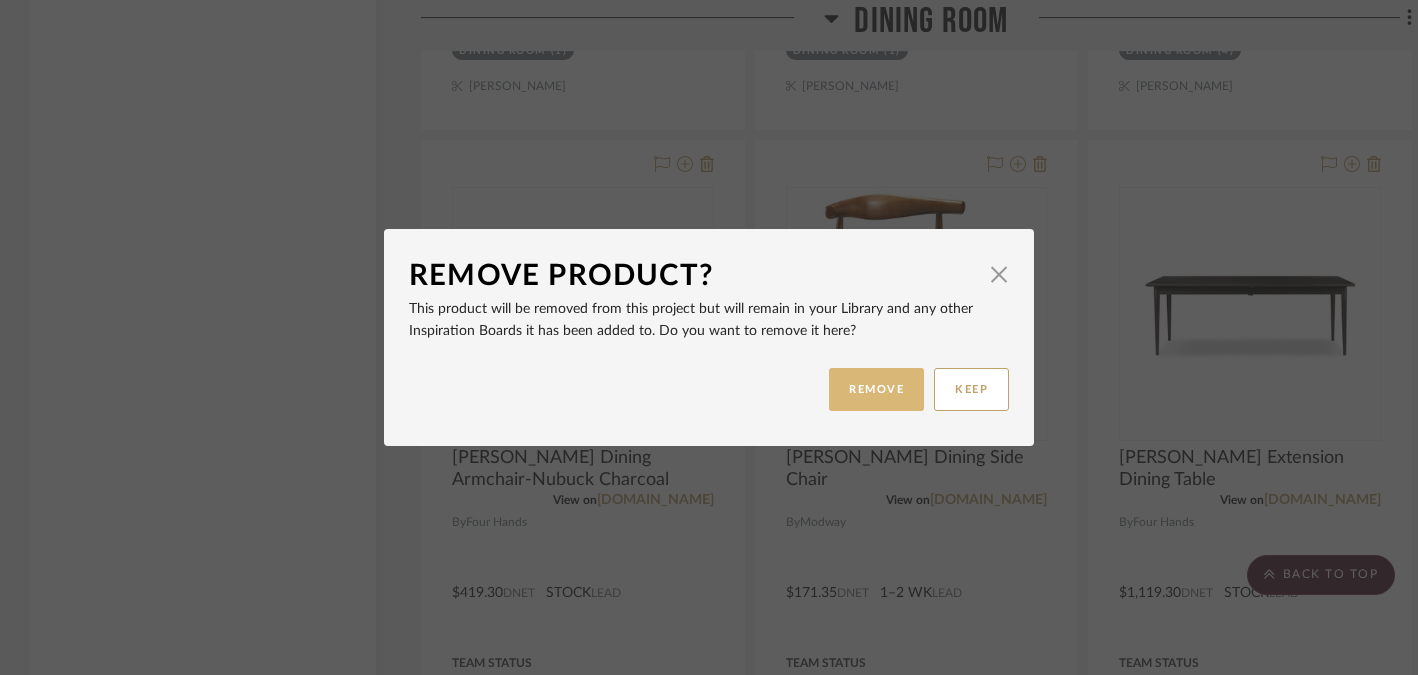 click on "REMOVE" at bounding box center [876, 389] 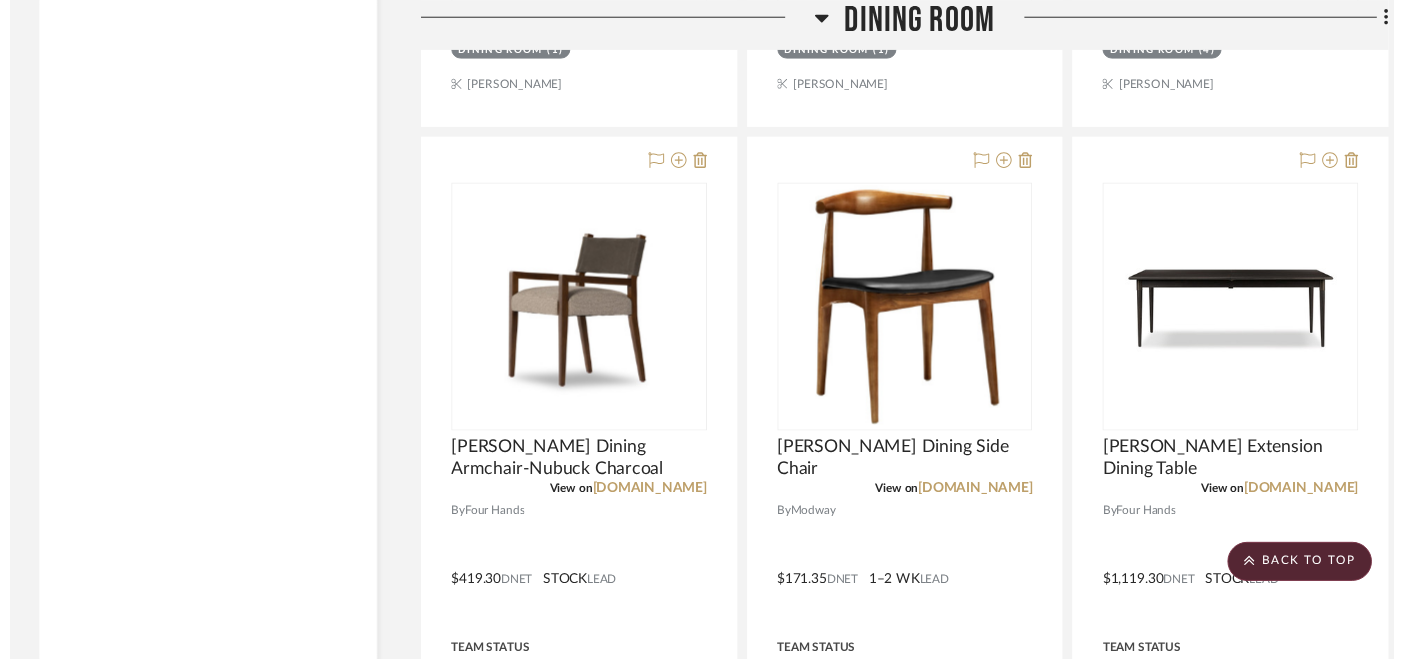 scroll, scrollTop: 4201, scrollLeft: 0, axis: vertical 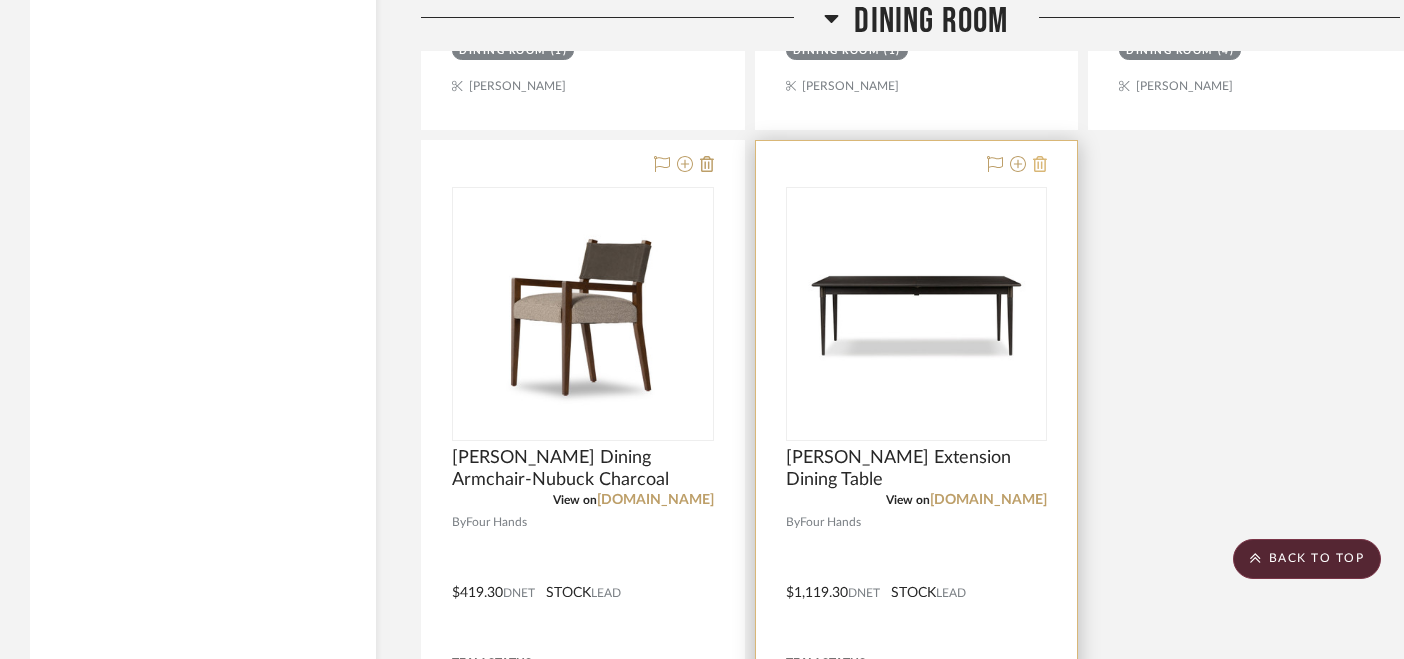 click 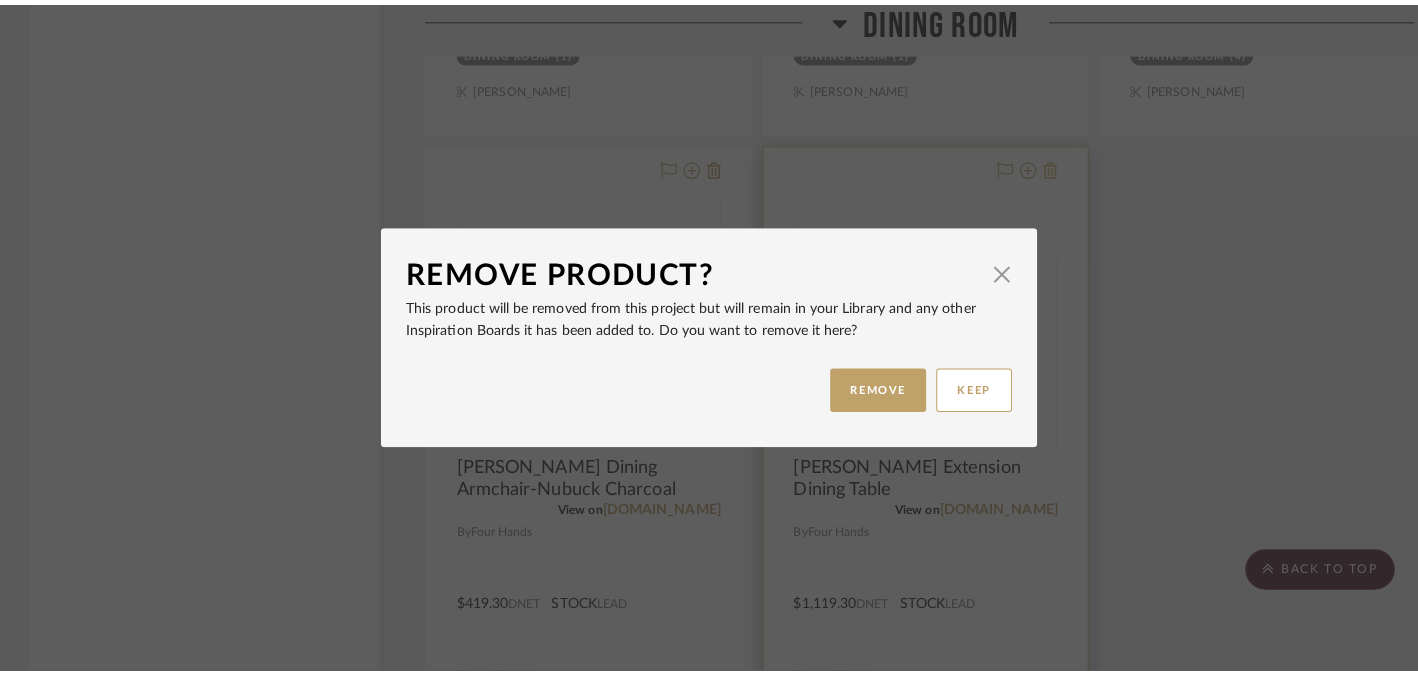 scroll, scrollTop: 0, scrollLeft: 0, axis: both 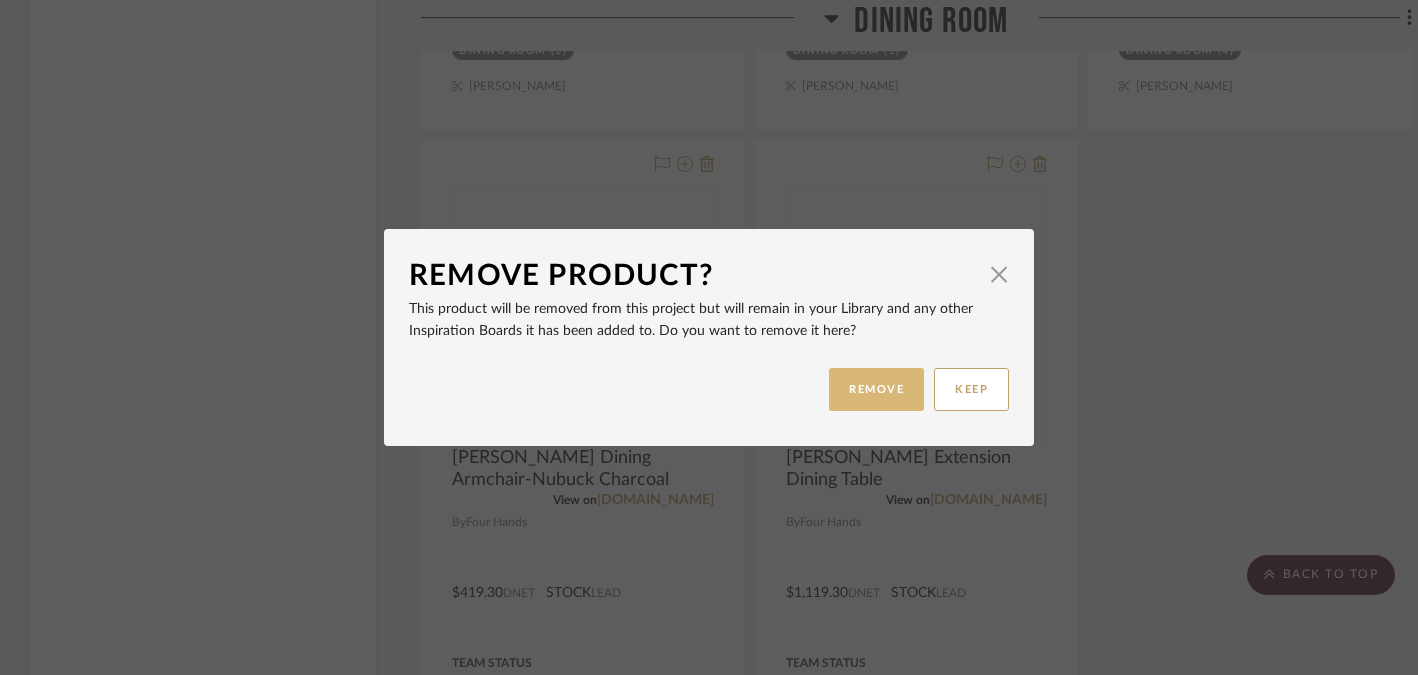 click on "REMOVE" at bounding box center [876, 389] 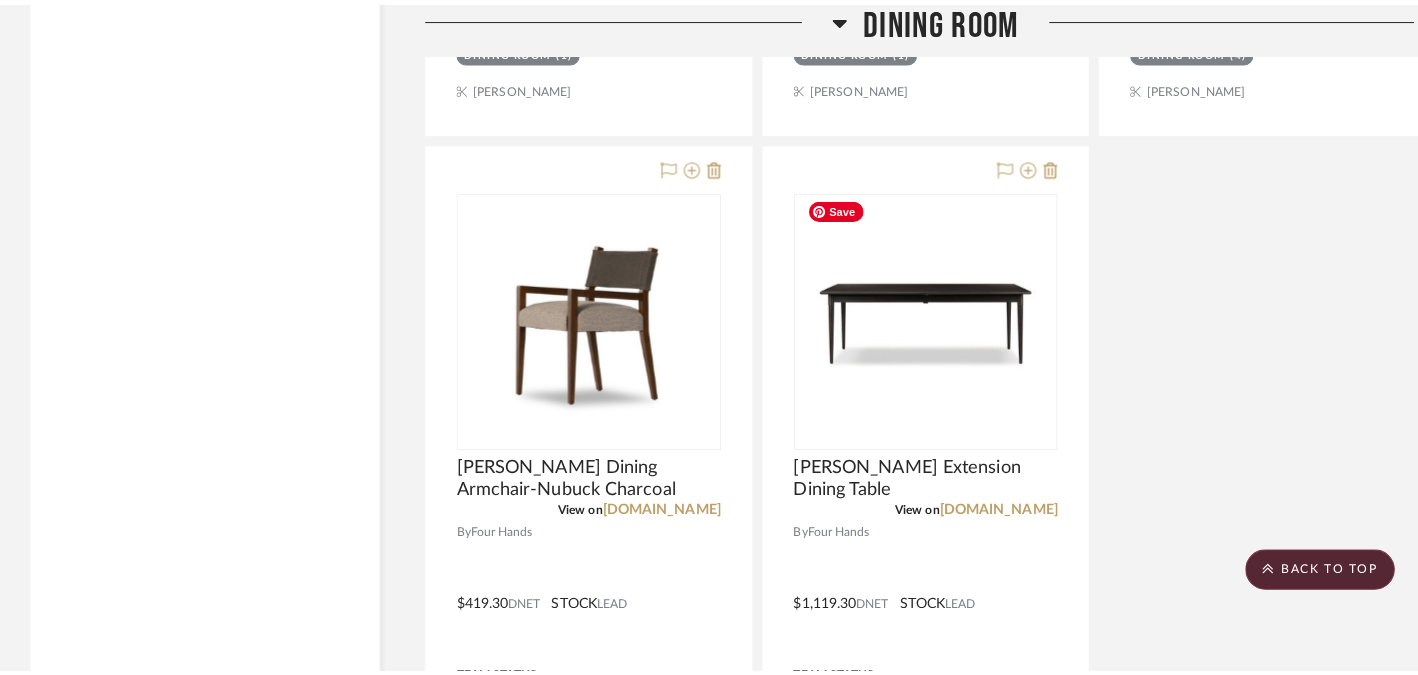 scroll, scrollTop: 0, scrollLeft: 0, axis: both 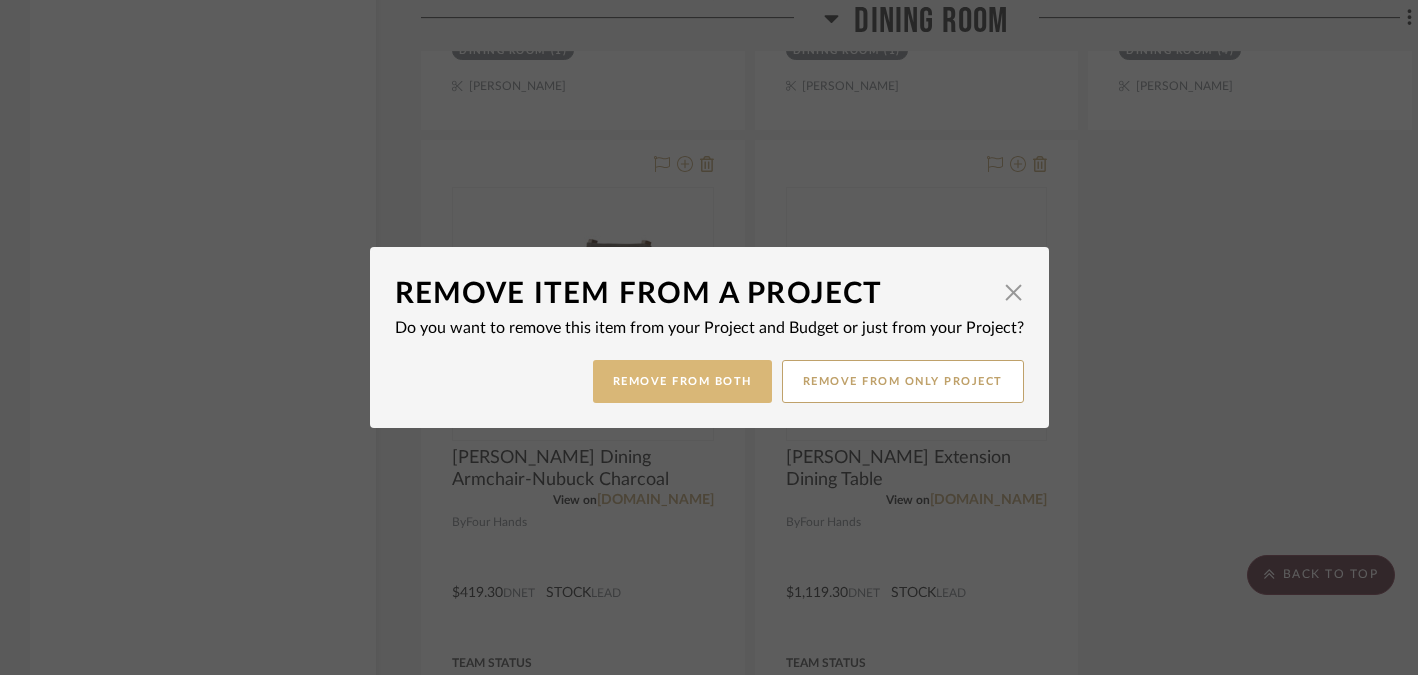 click on "Remove from Both" at bounding box center (682, 381) 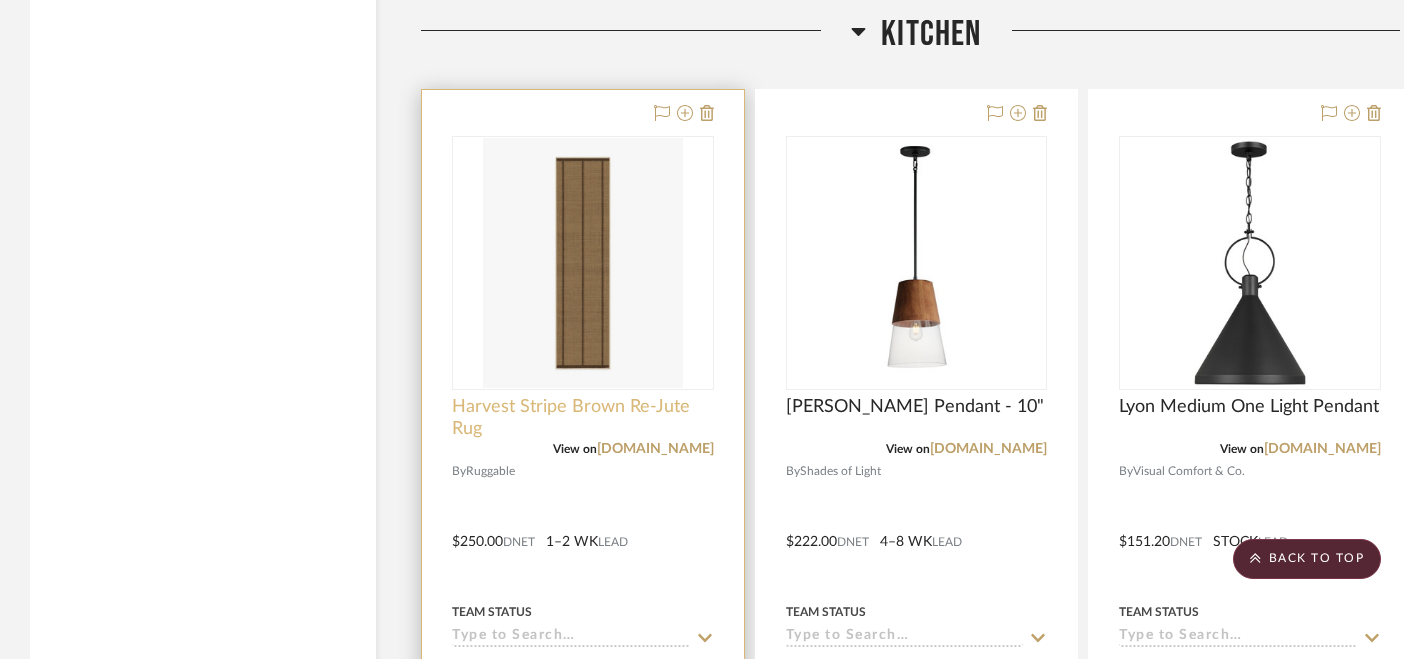 scroll, scrollTop: 5283, scrollLeft: 0, axis: vertical 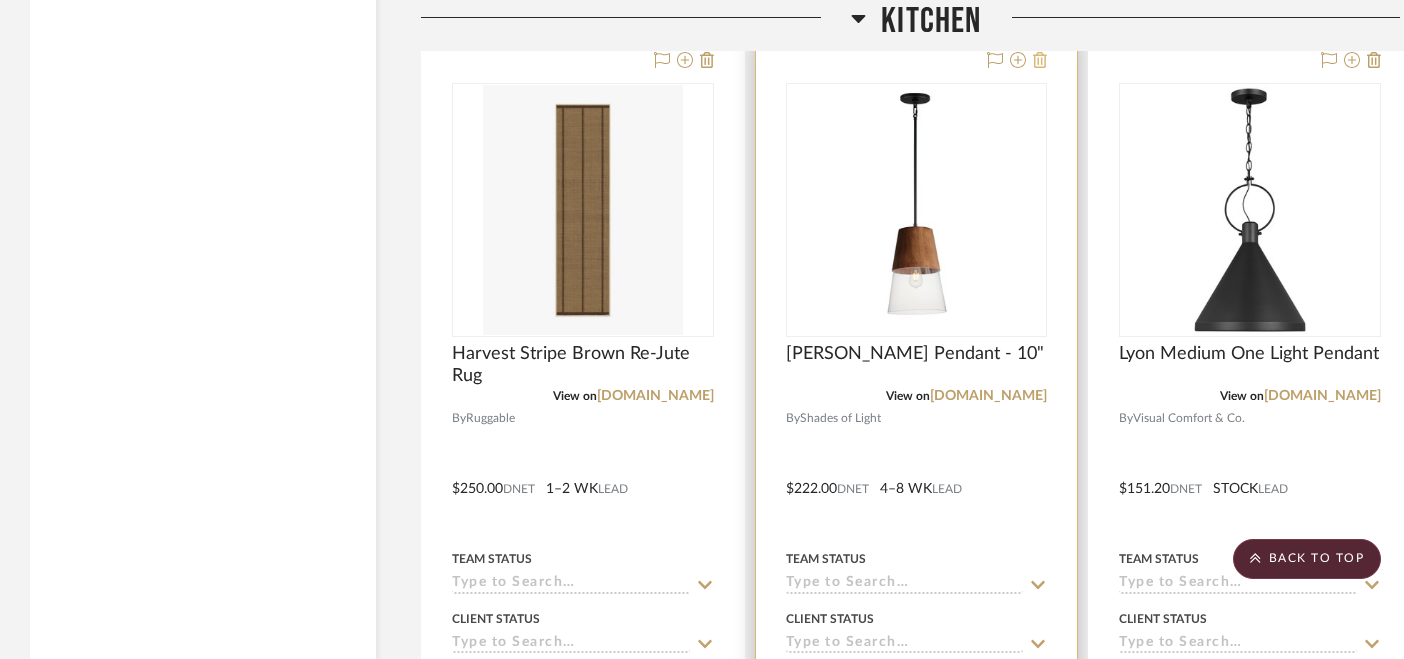 click 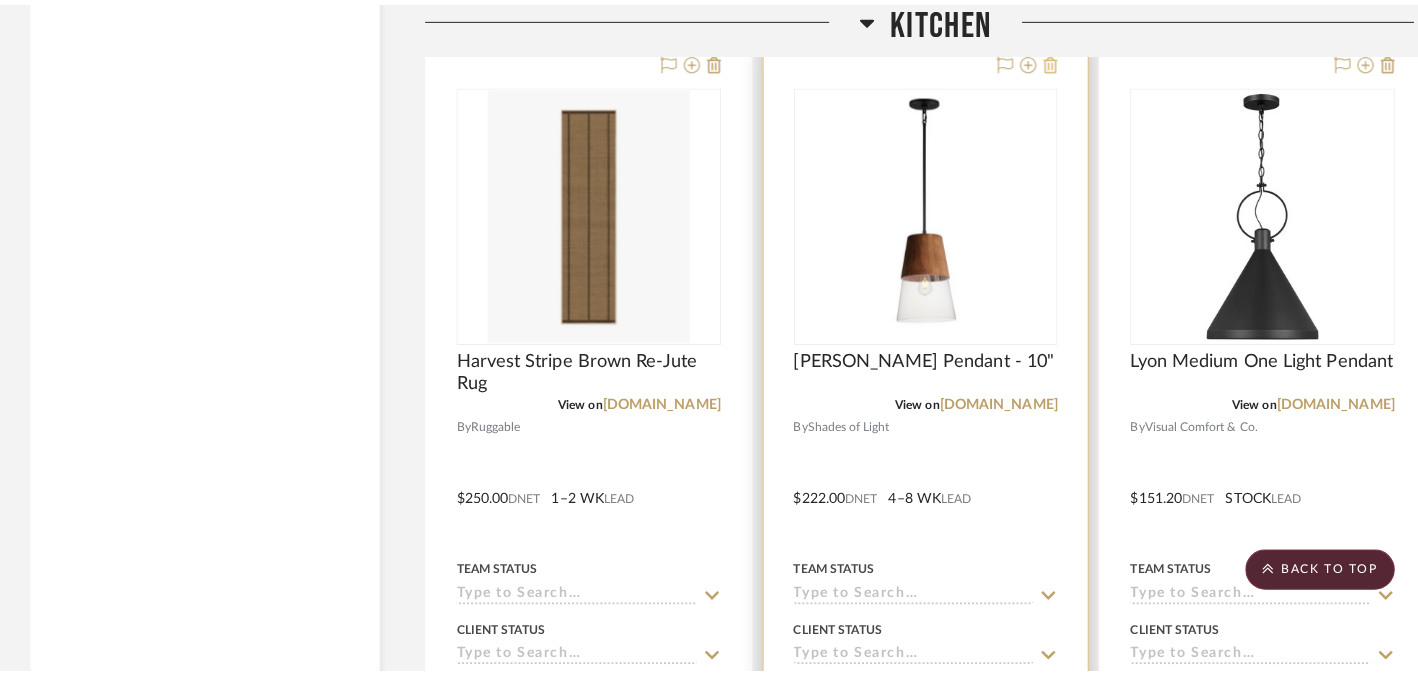 scroll, scrollTop: 0, scrollLeft: 0, axis: both 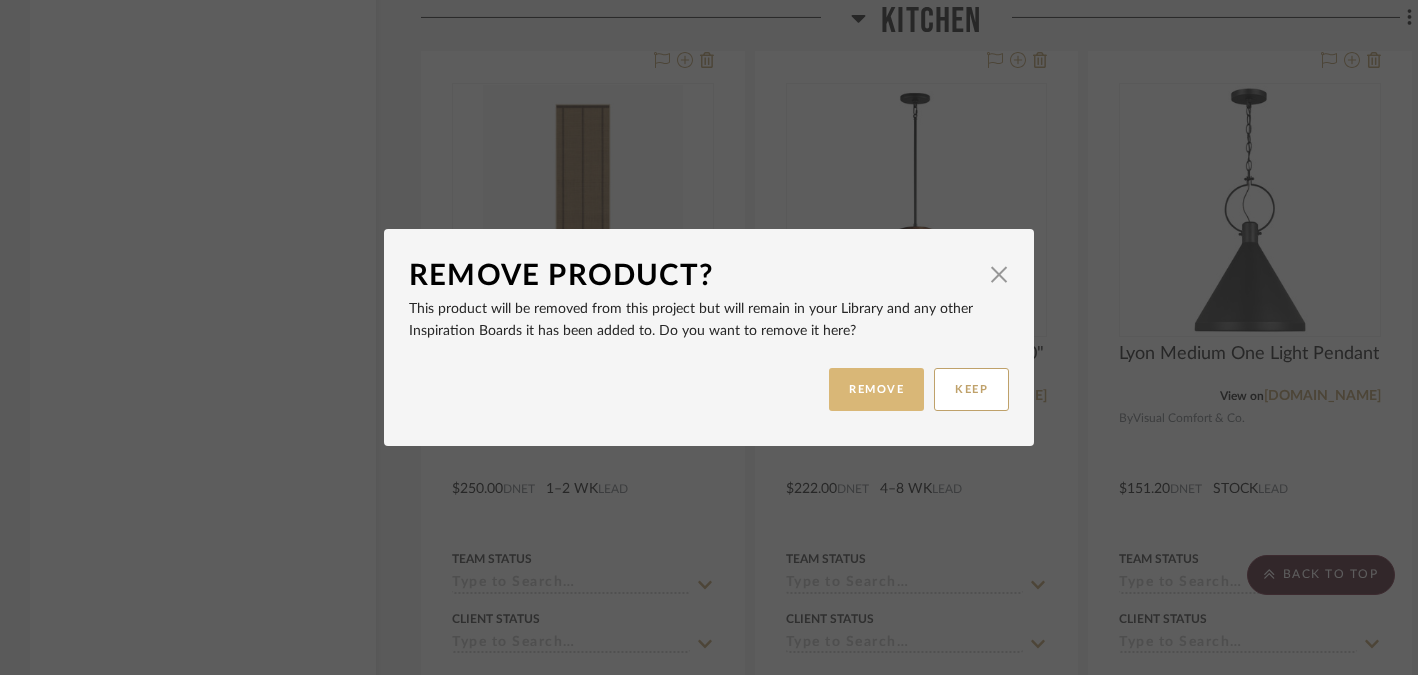 click on "REMOVE" at bounding box center (876, 389) 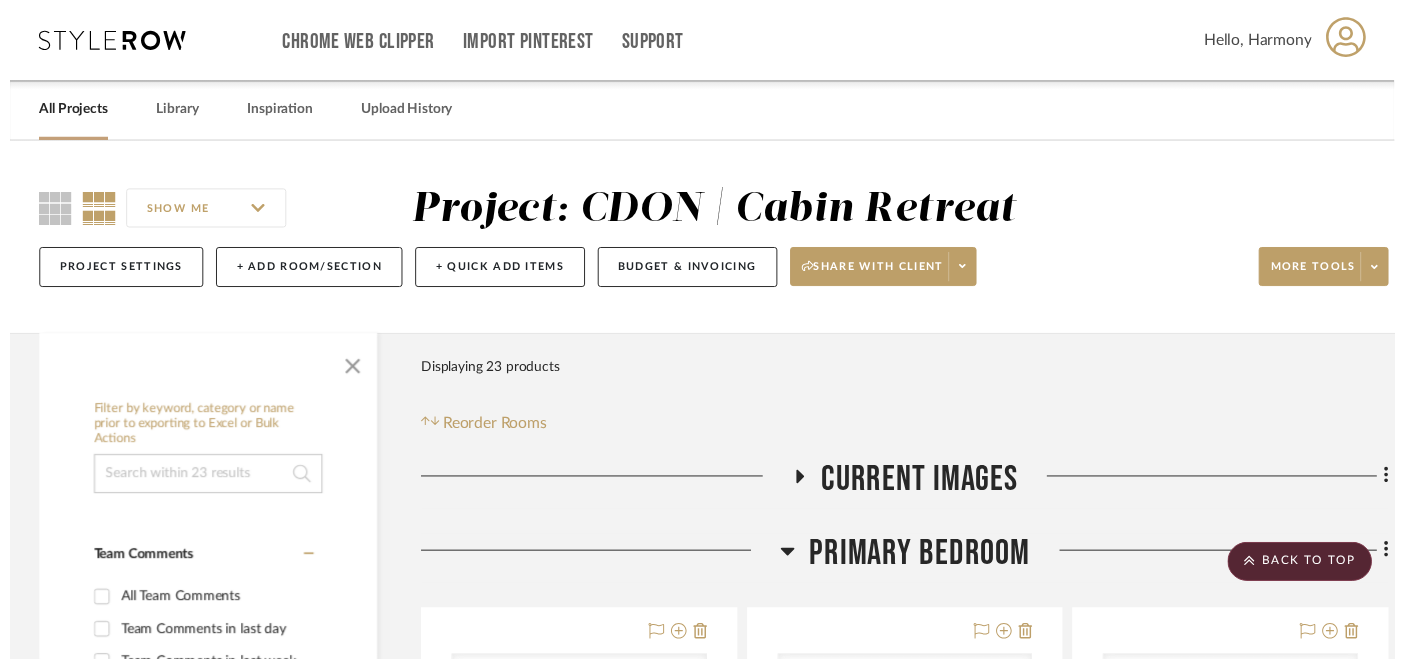 scroll 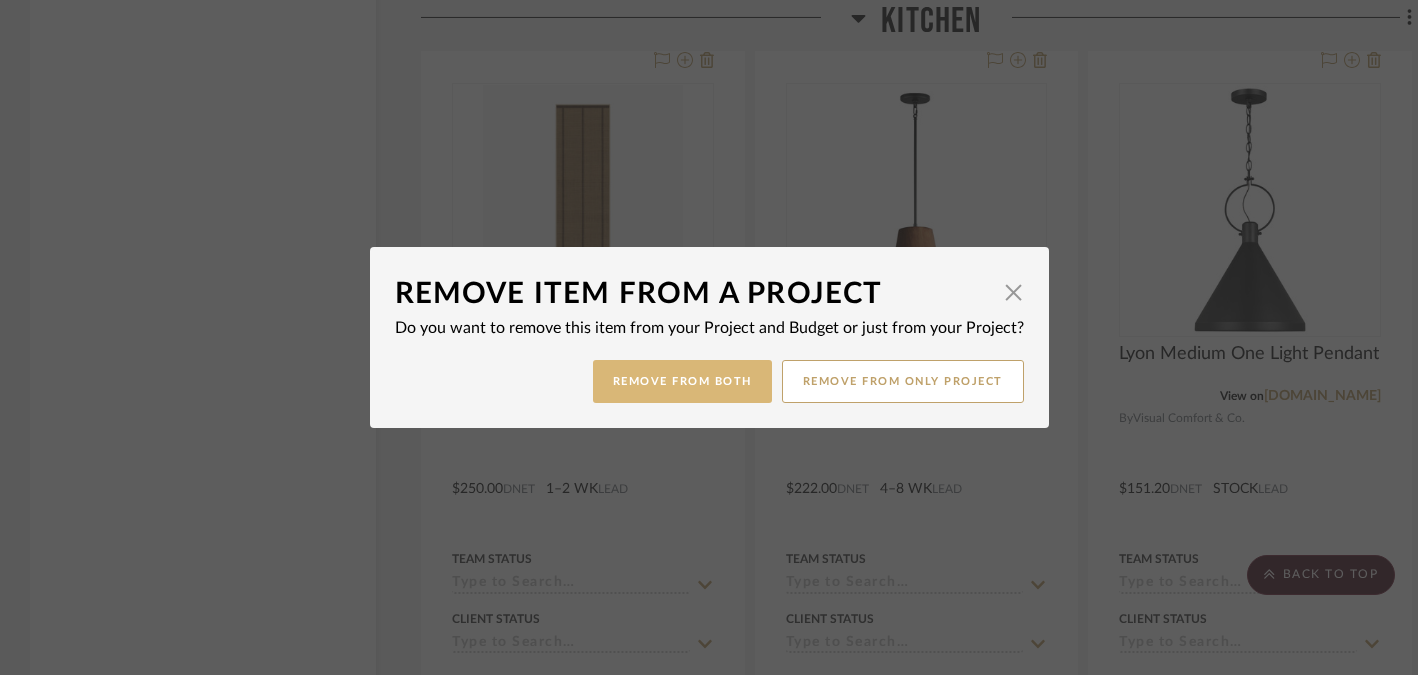 click on "Remove from Both" at bounding box center [682, 381] 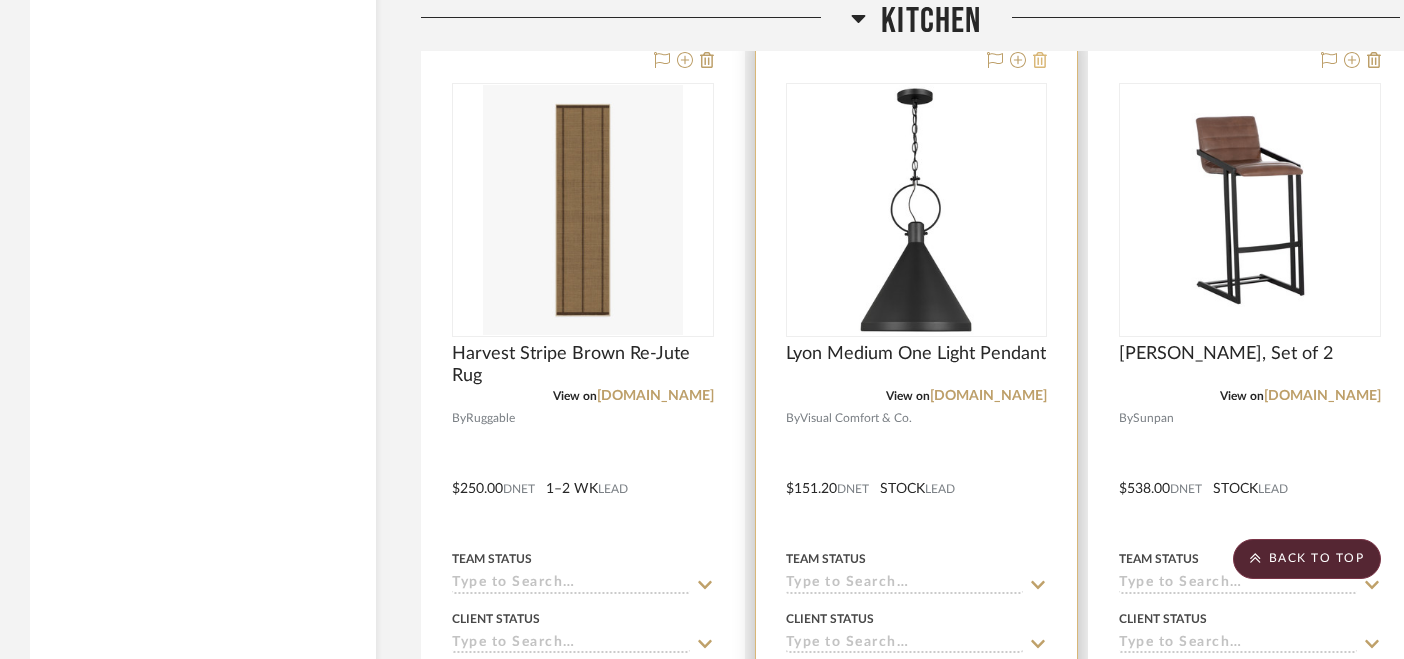 click 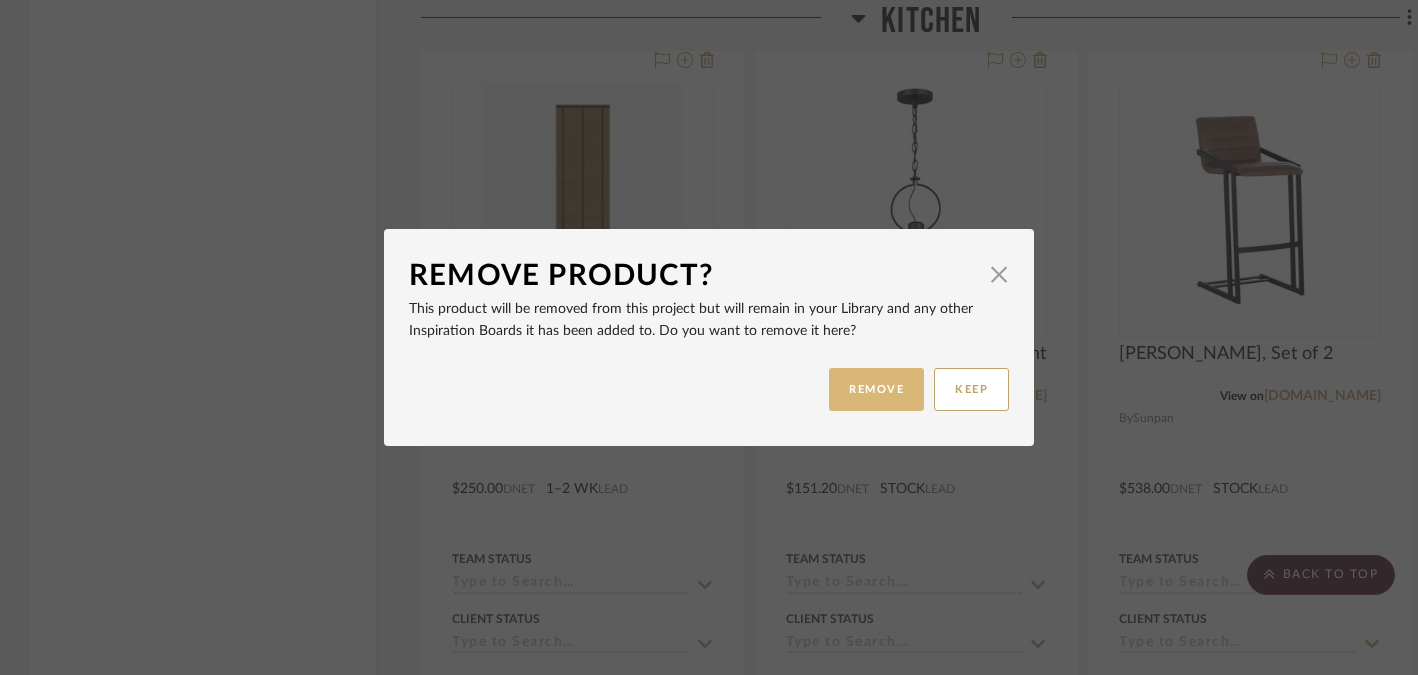 click on "REMOVE" at bounding box center [876, 389] 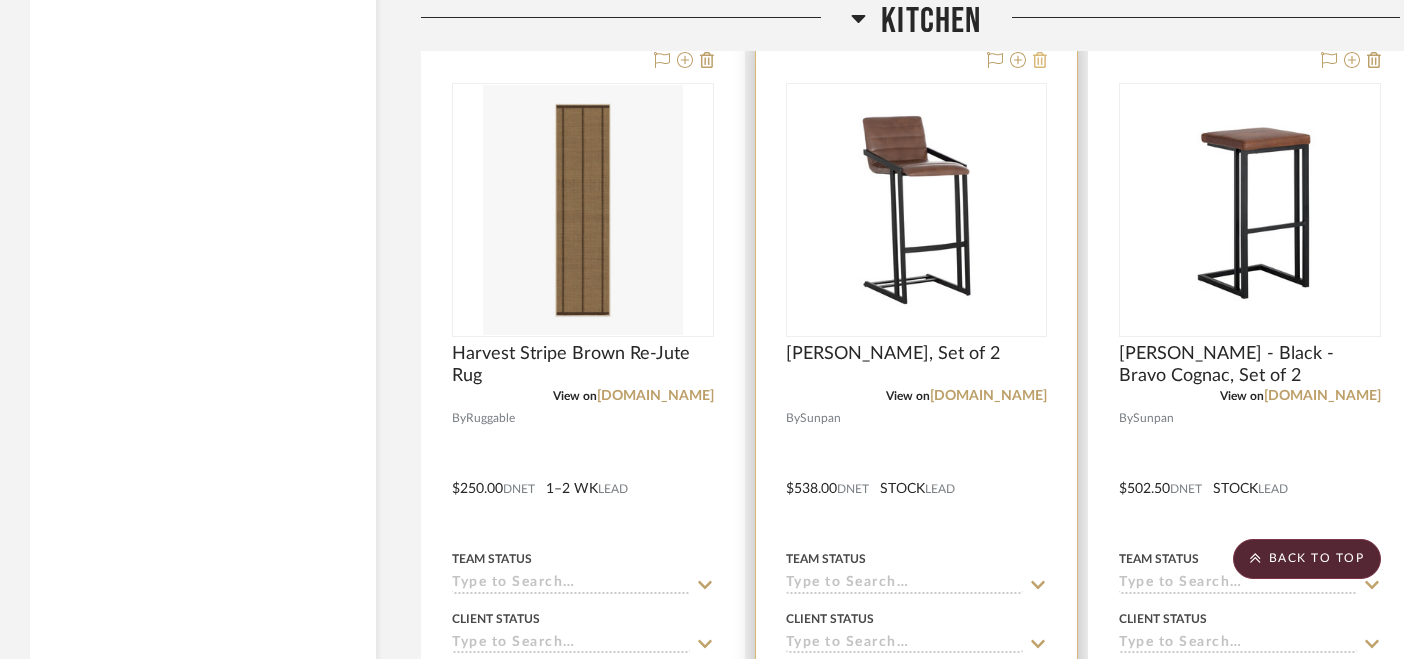 click at bounding box center (1040, 61) 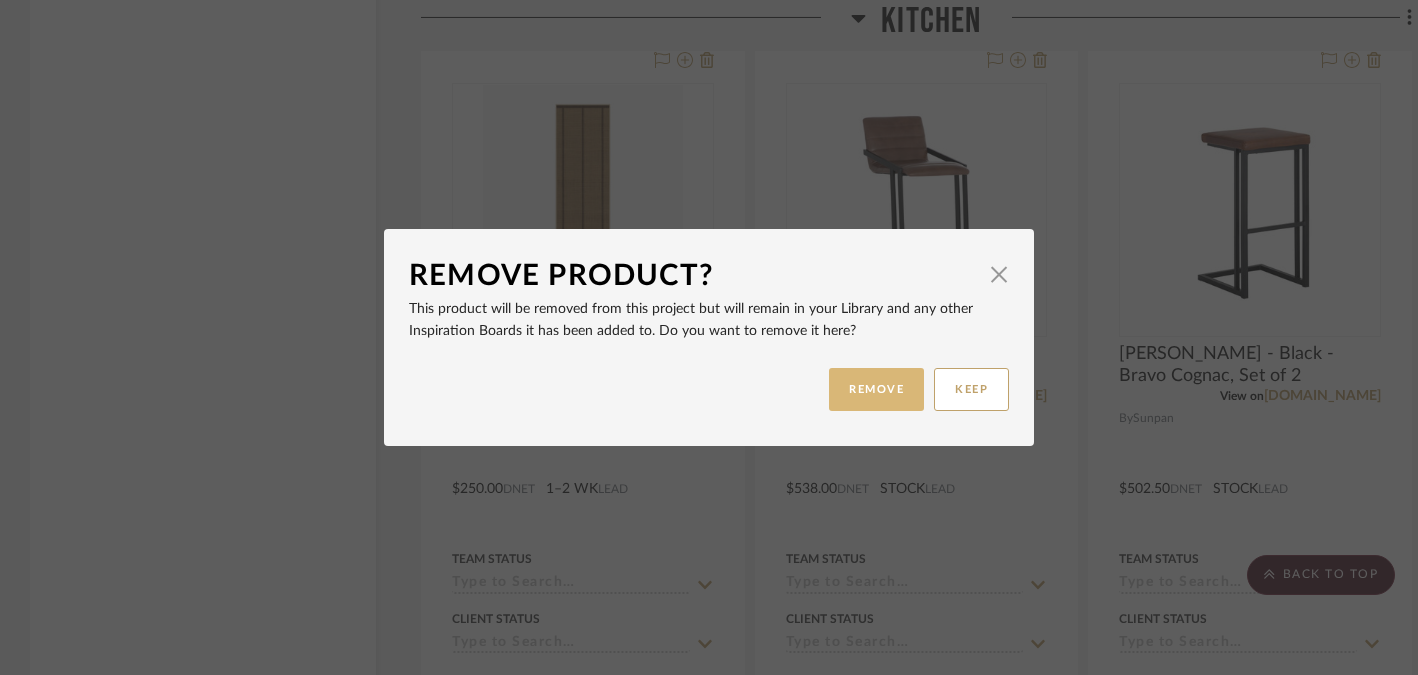 click on "REMOVE" at bounding box center (876, 389) 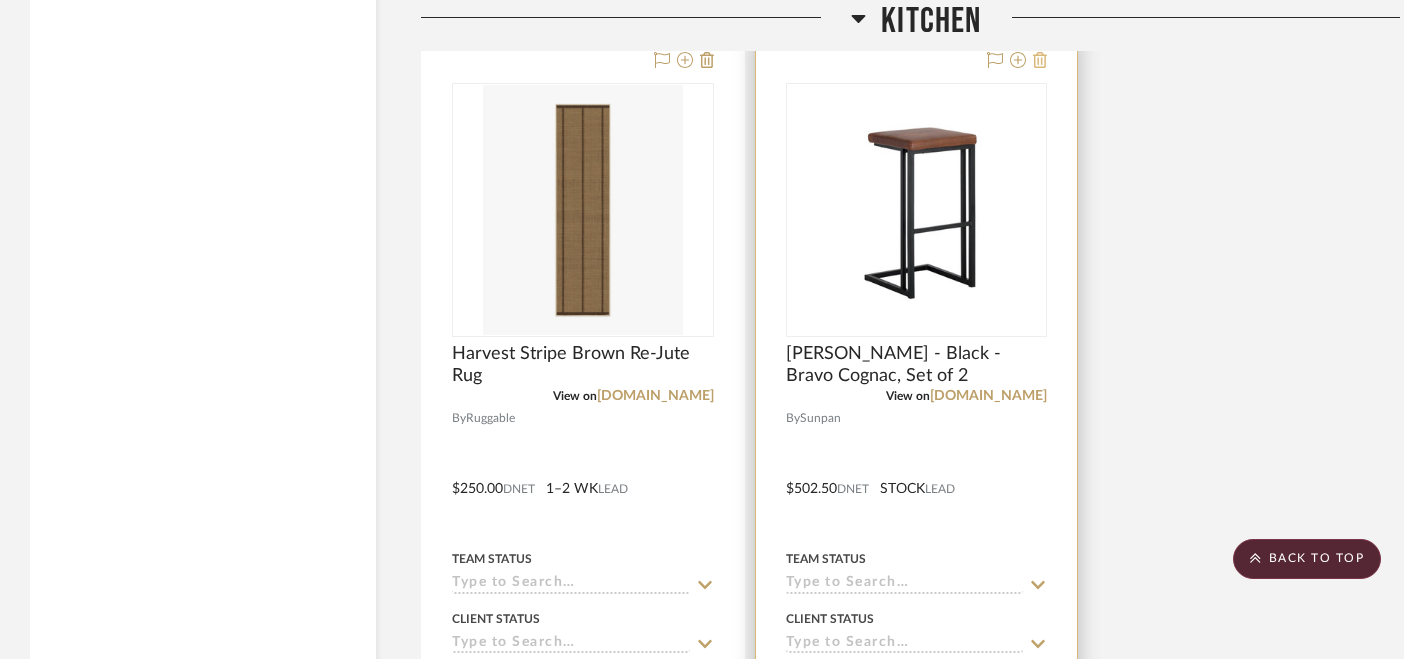 click 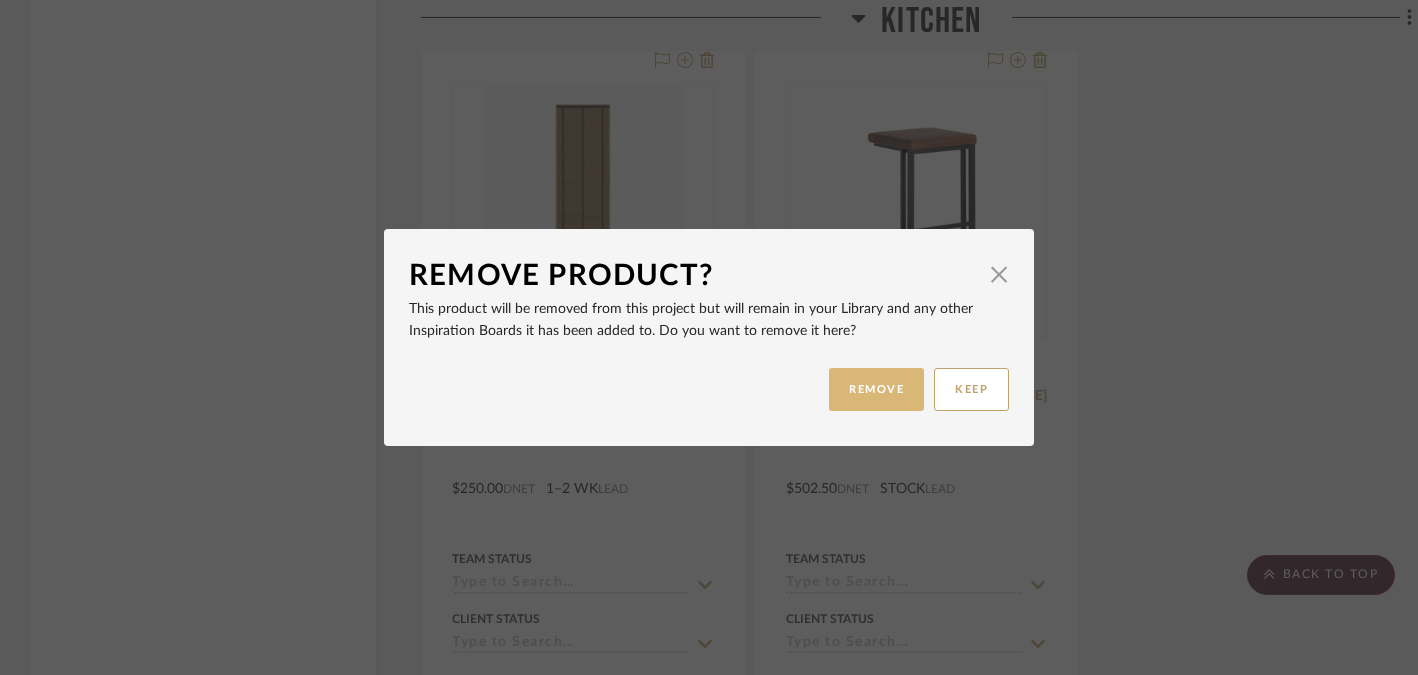 click on "REMOVE" at bounding box center (876, 389) 